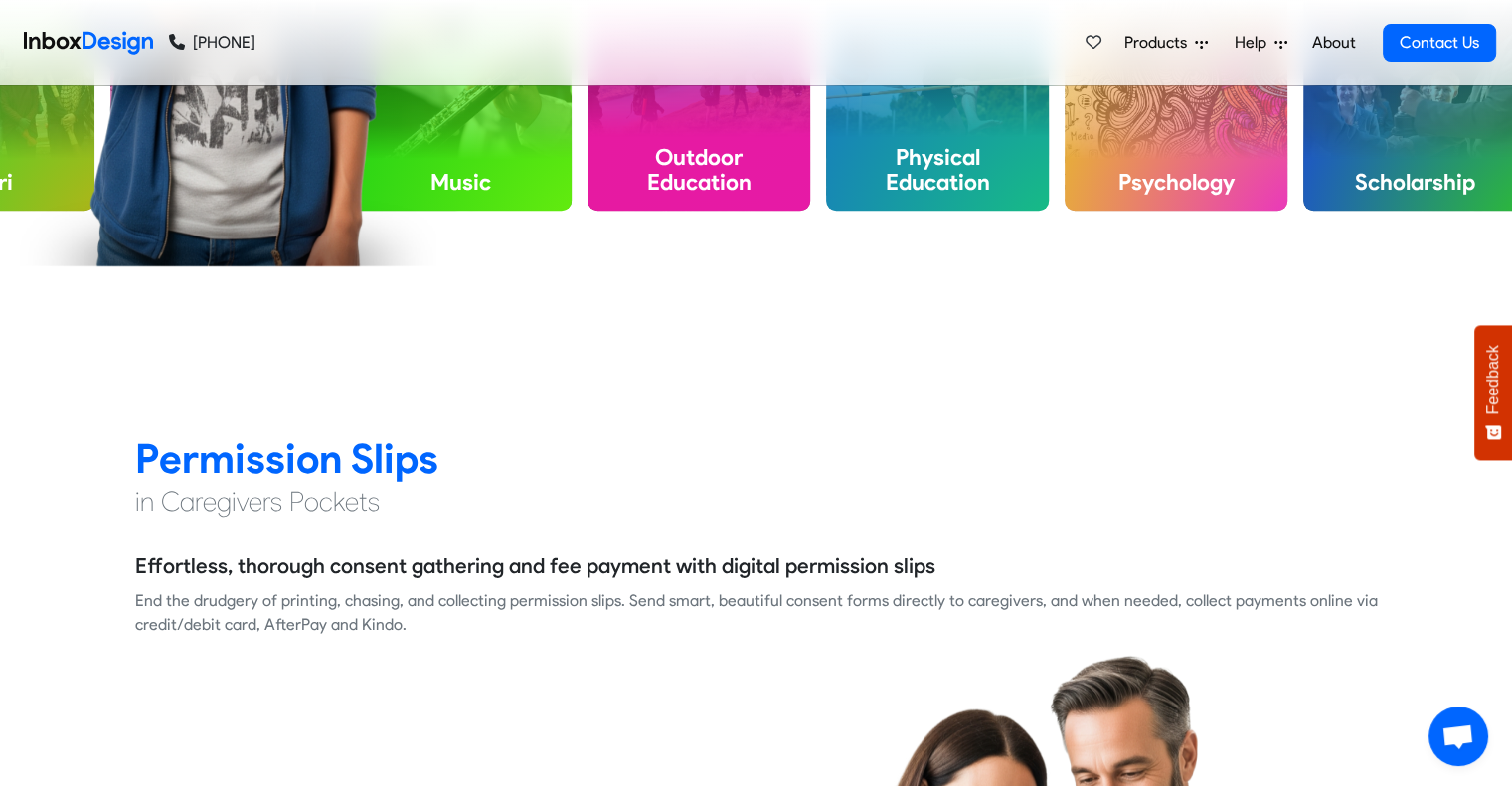 scroll, scrollTop: 1391, scrollLeft: 0, axis: vertical 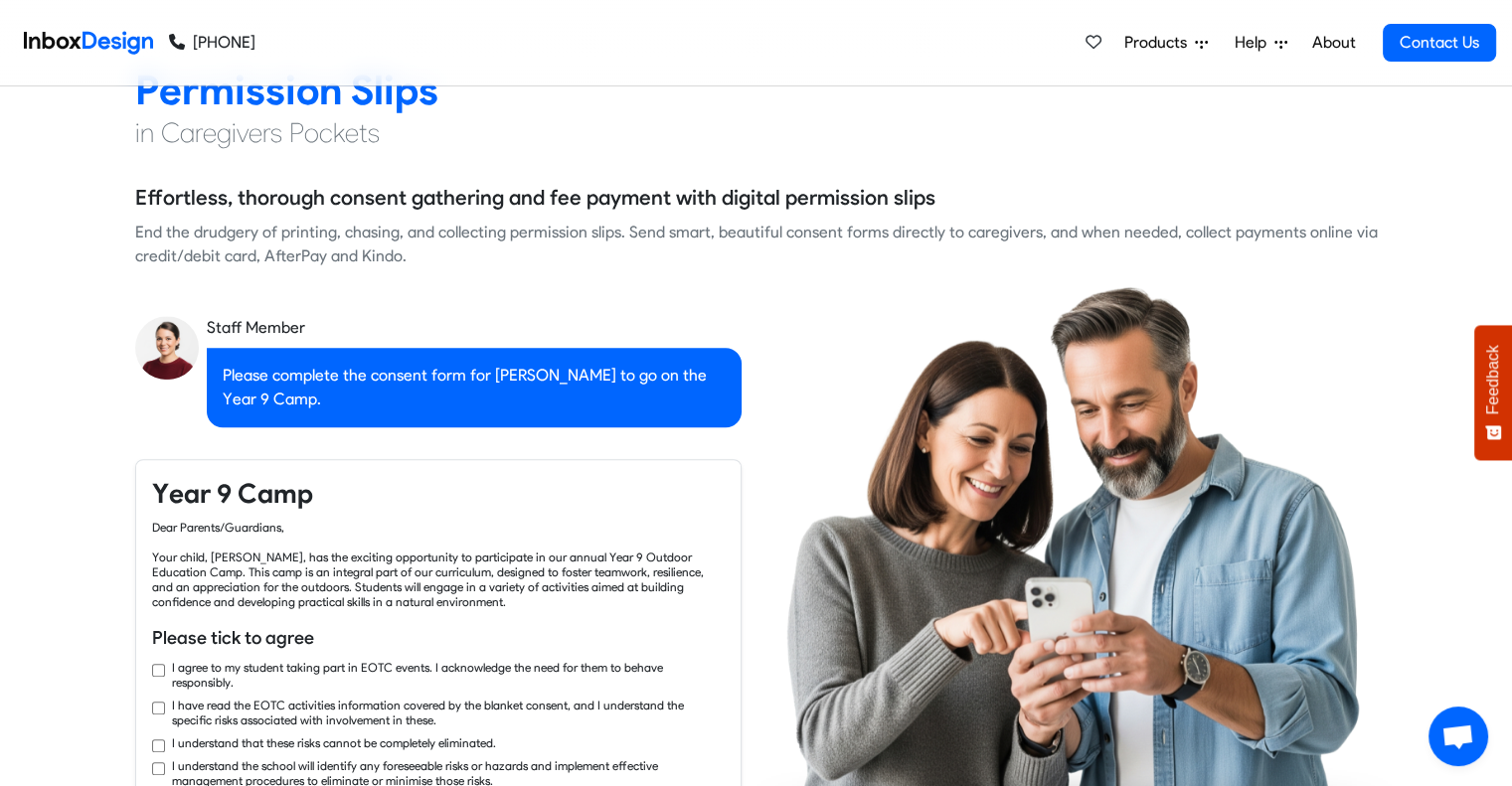 checkbox on "true" 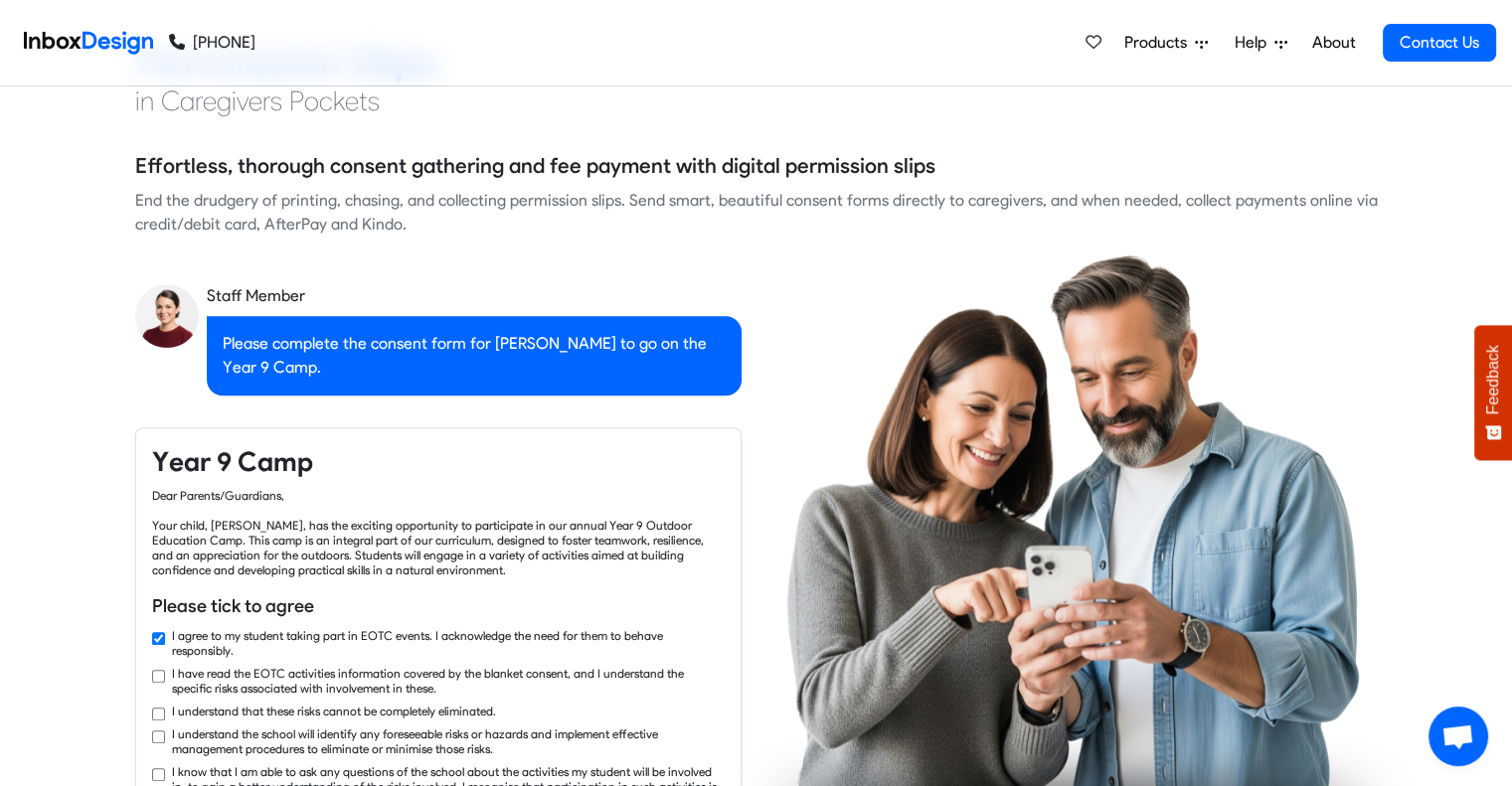 checkbox on "true" 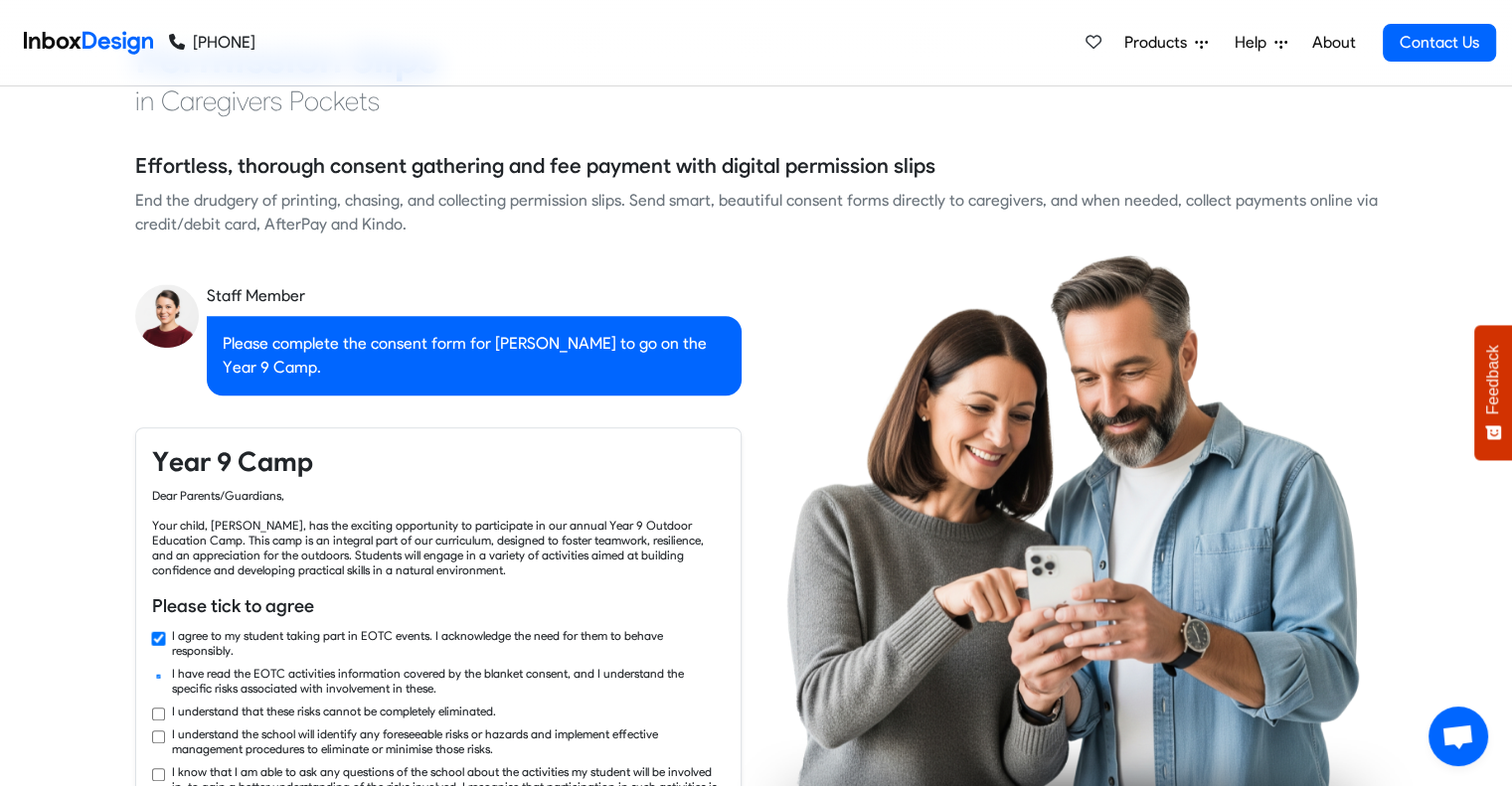 checkbox on "true" 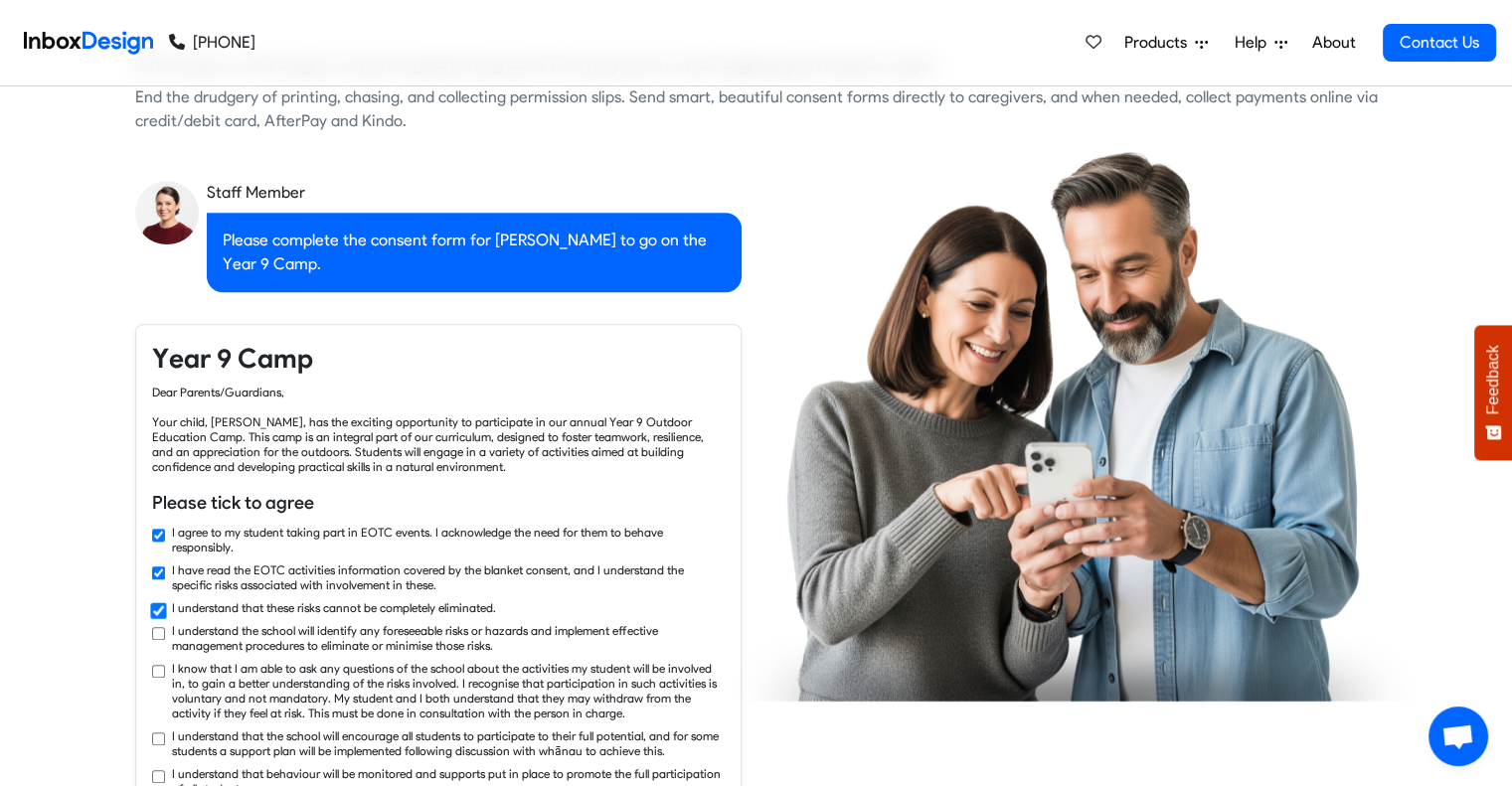 checkbox on "true" 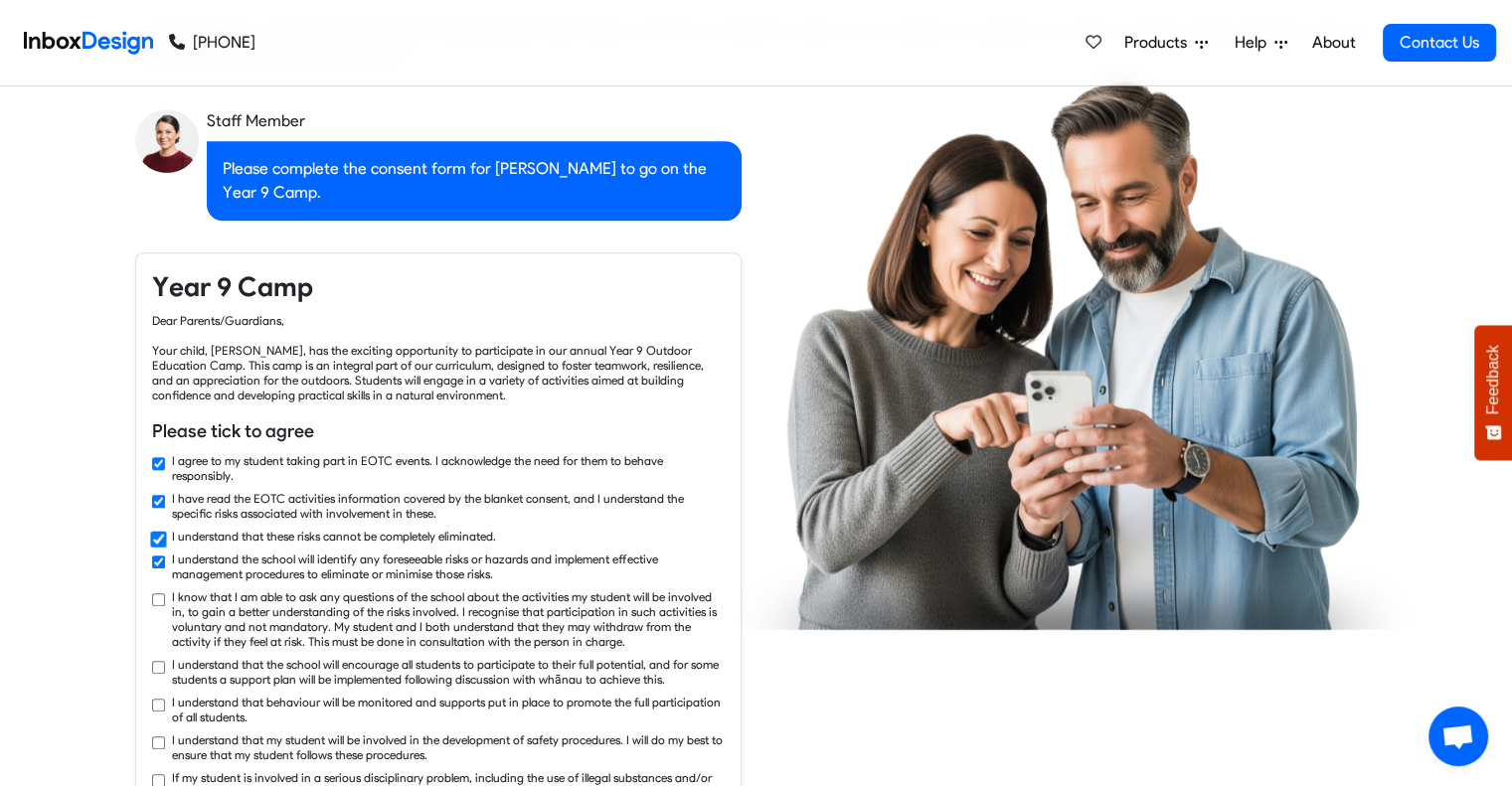 checkbox on "true" 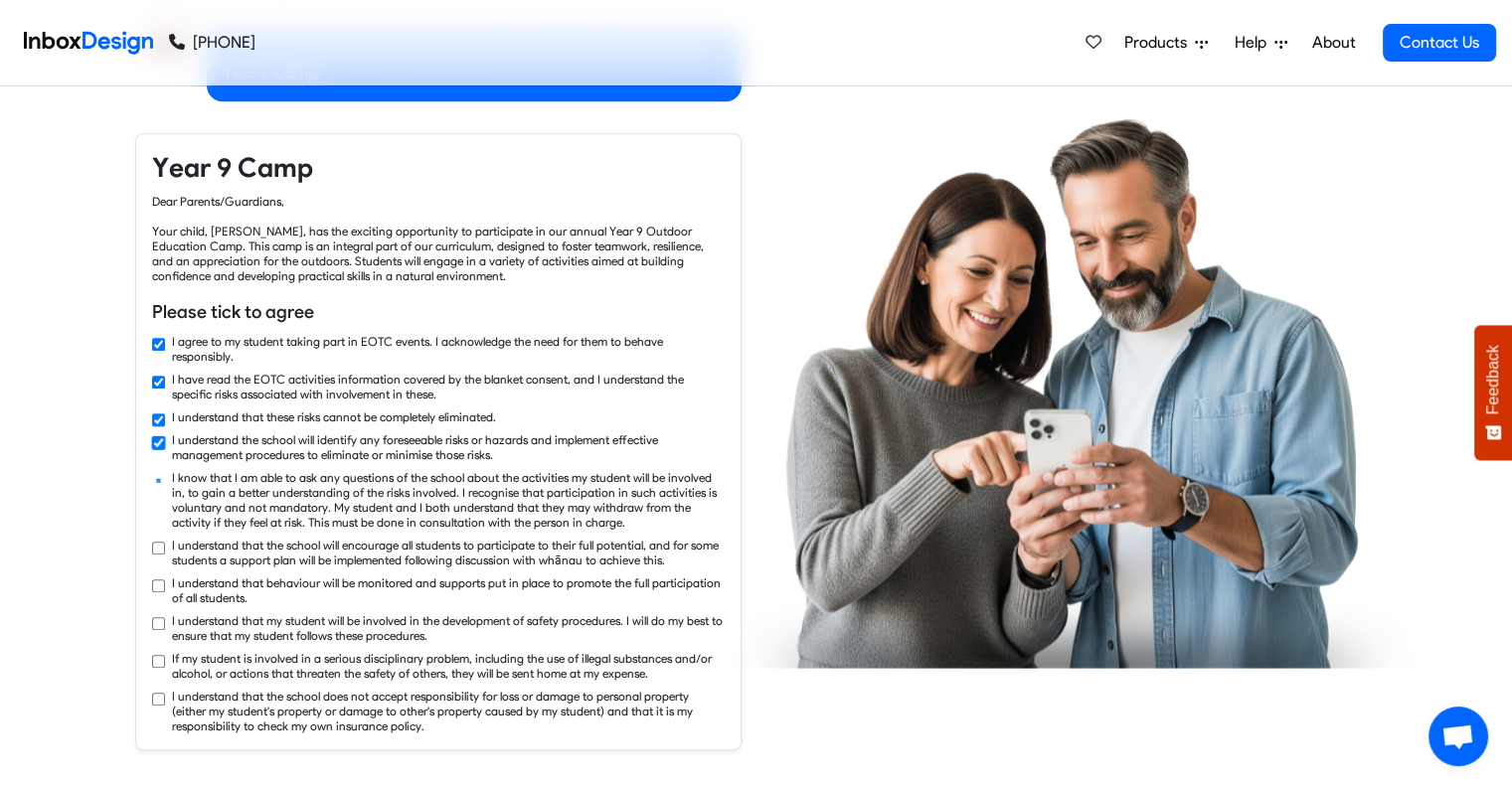 checkbox on "true" 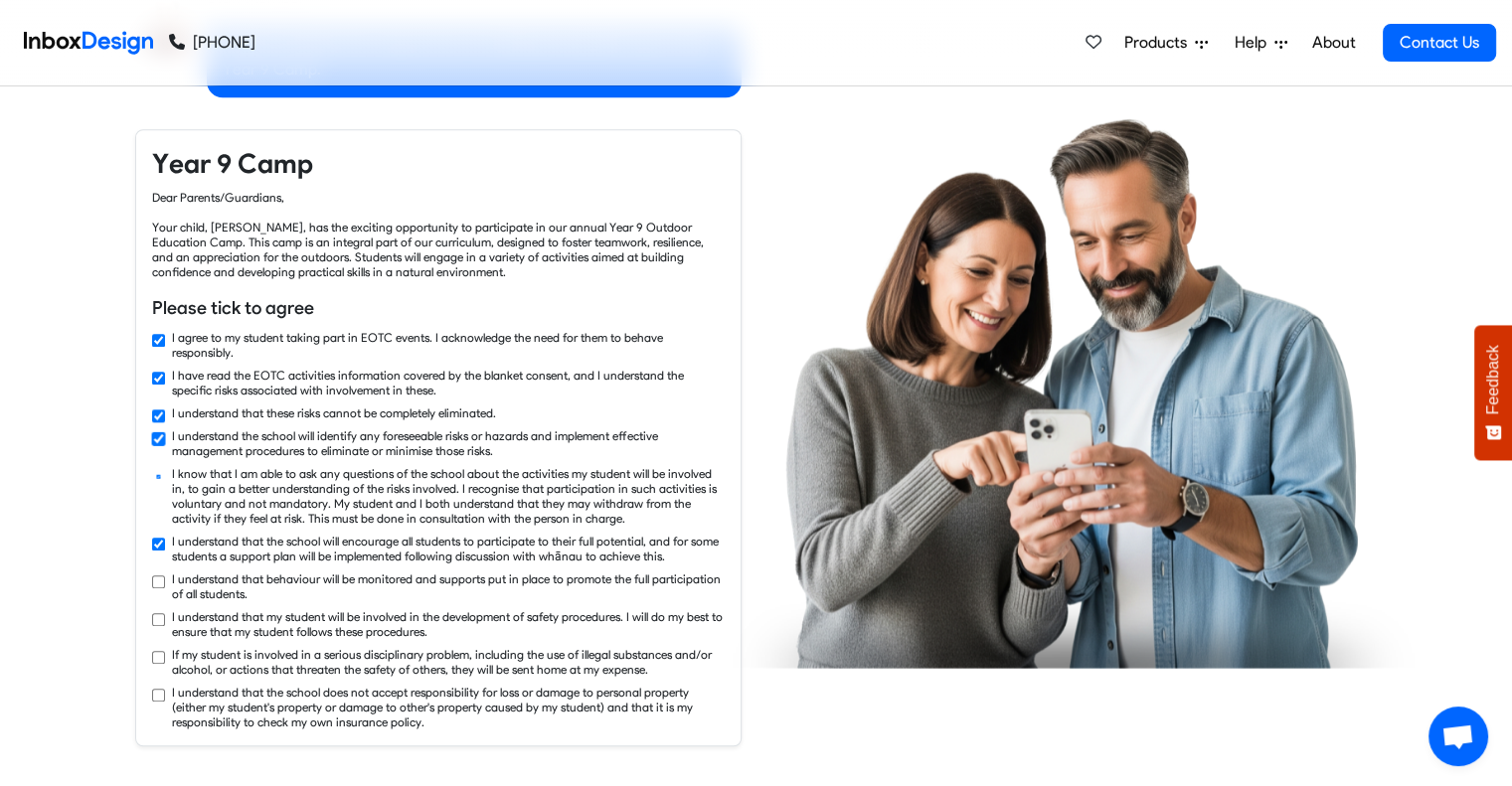 checkbox on "true" 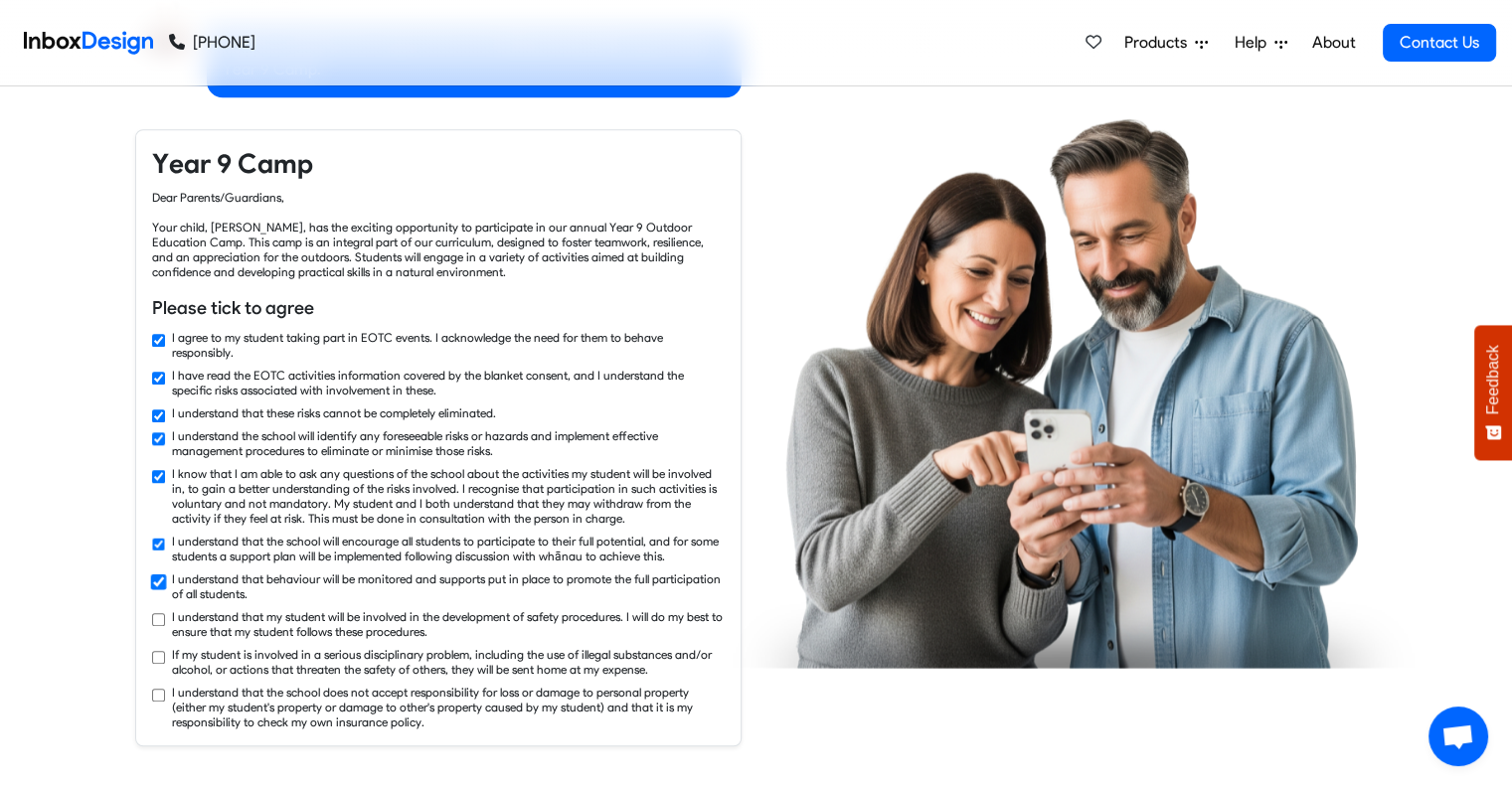 checkbox on "true" 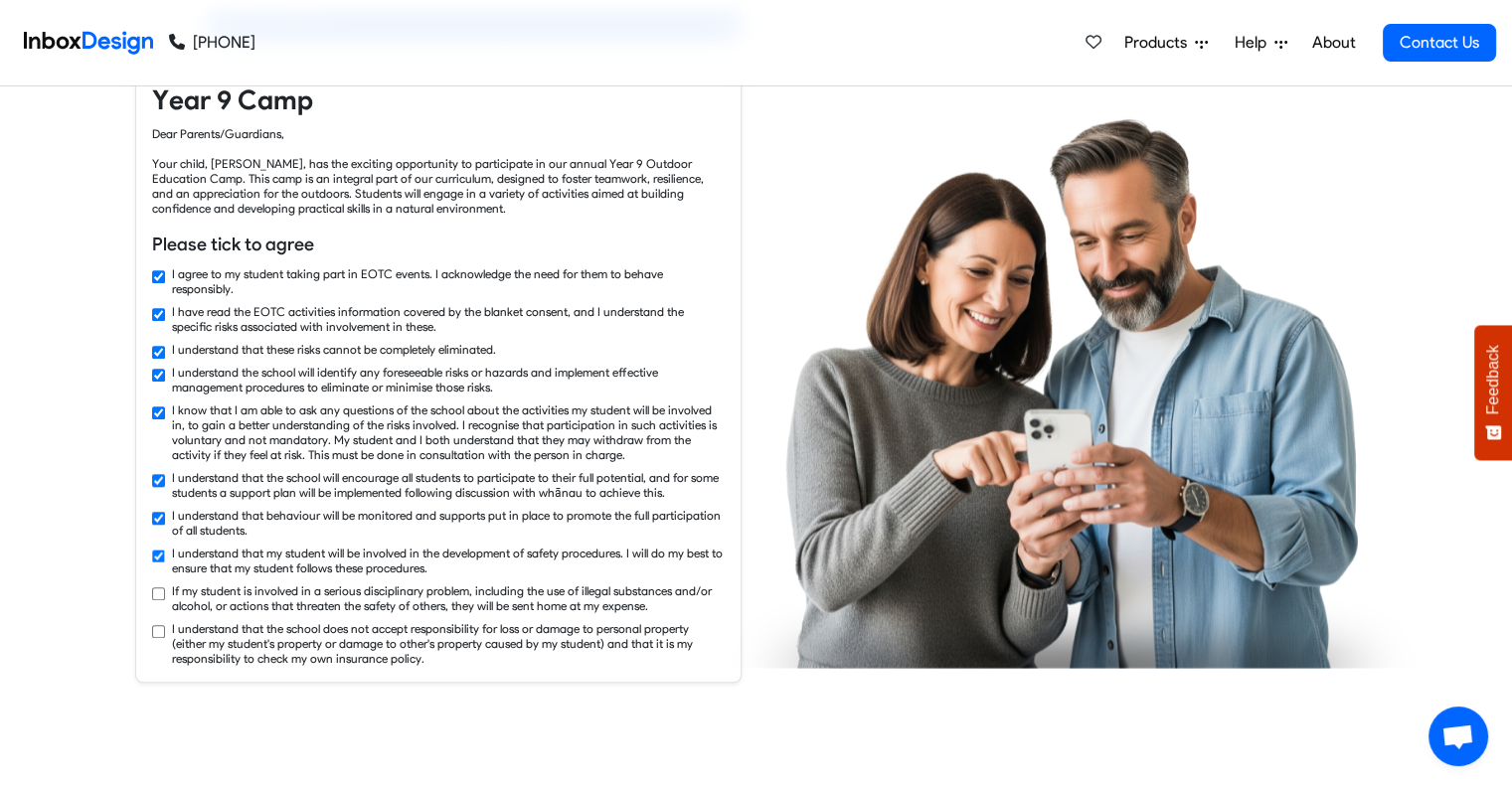 checkbox on "true" 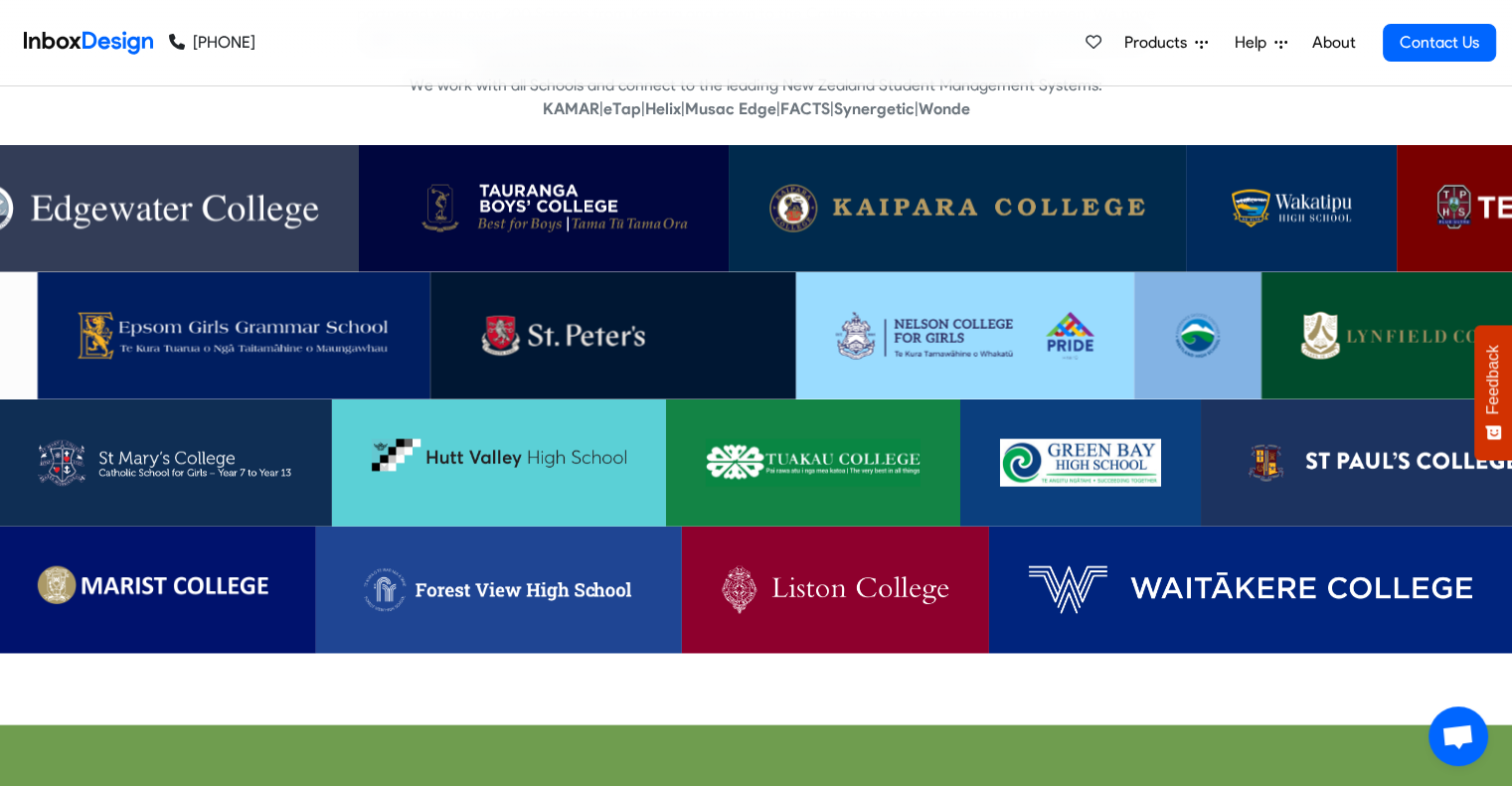 scroll, scrollTop: 4074, scrollLeft: 0, axis: vertical 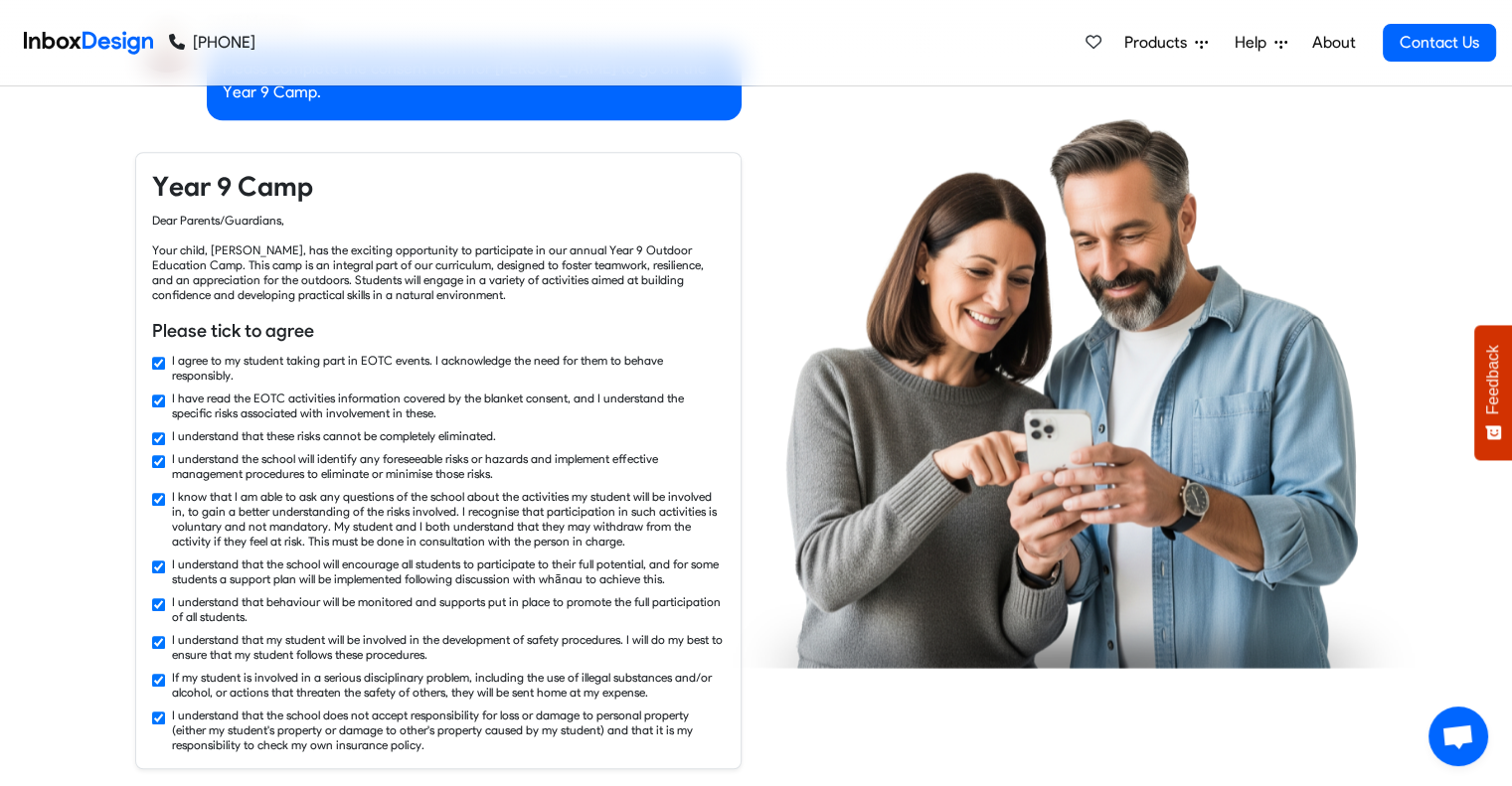 checkbox on "false" 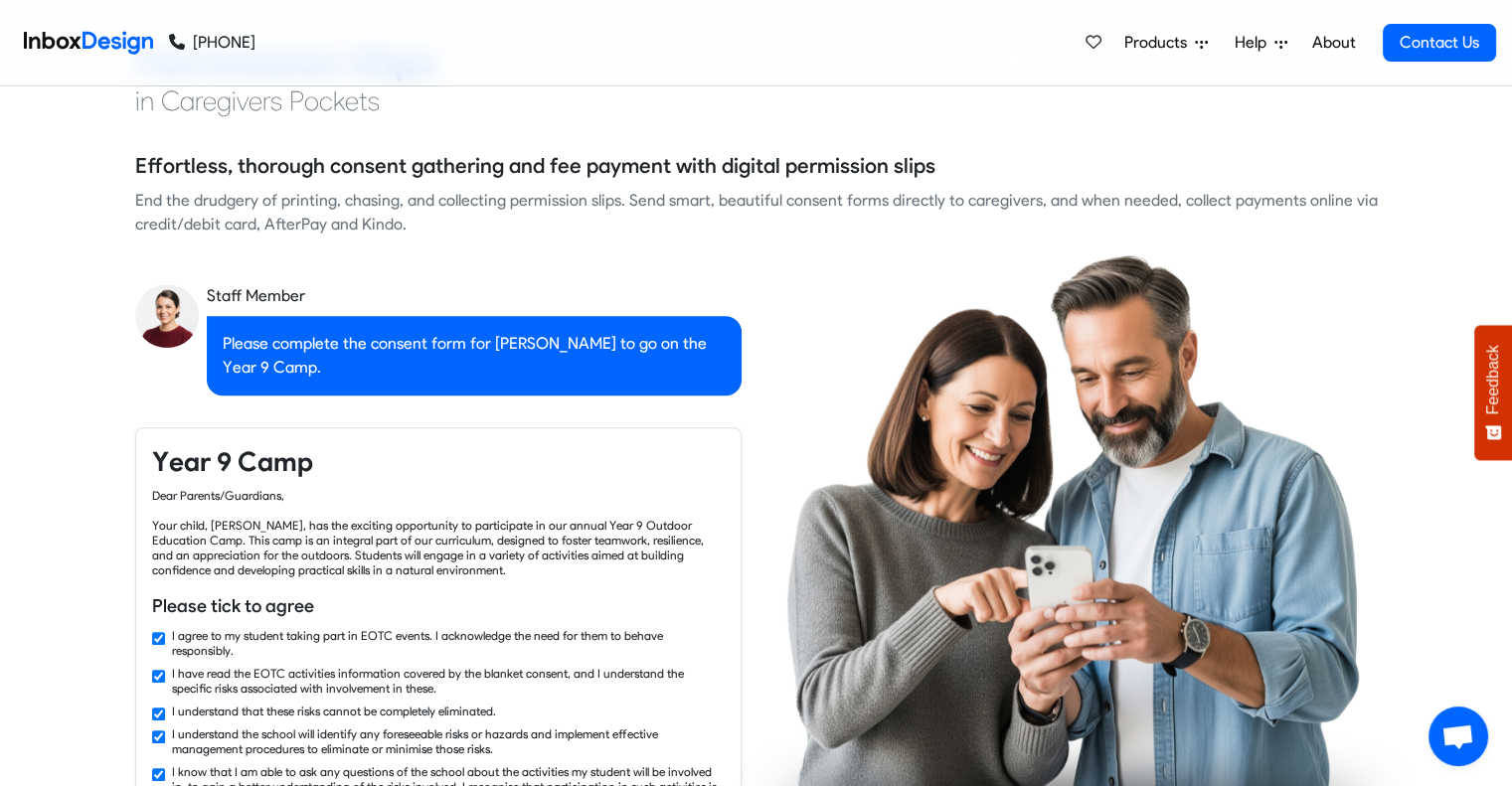 checkbox on "false" 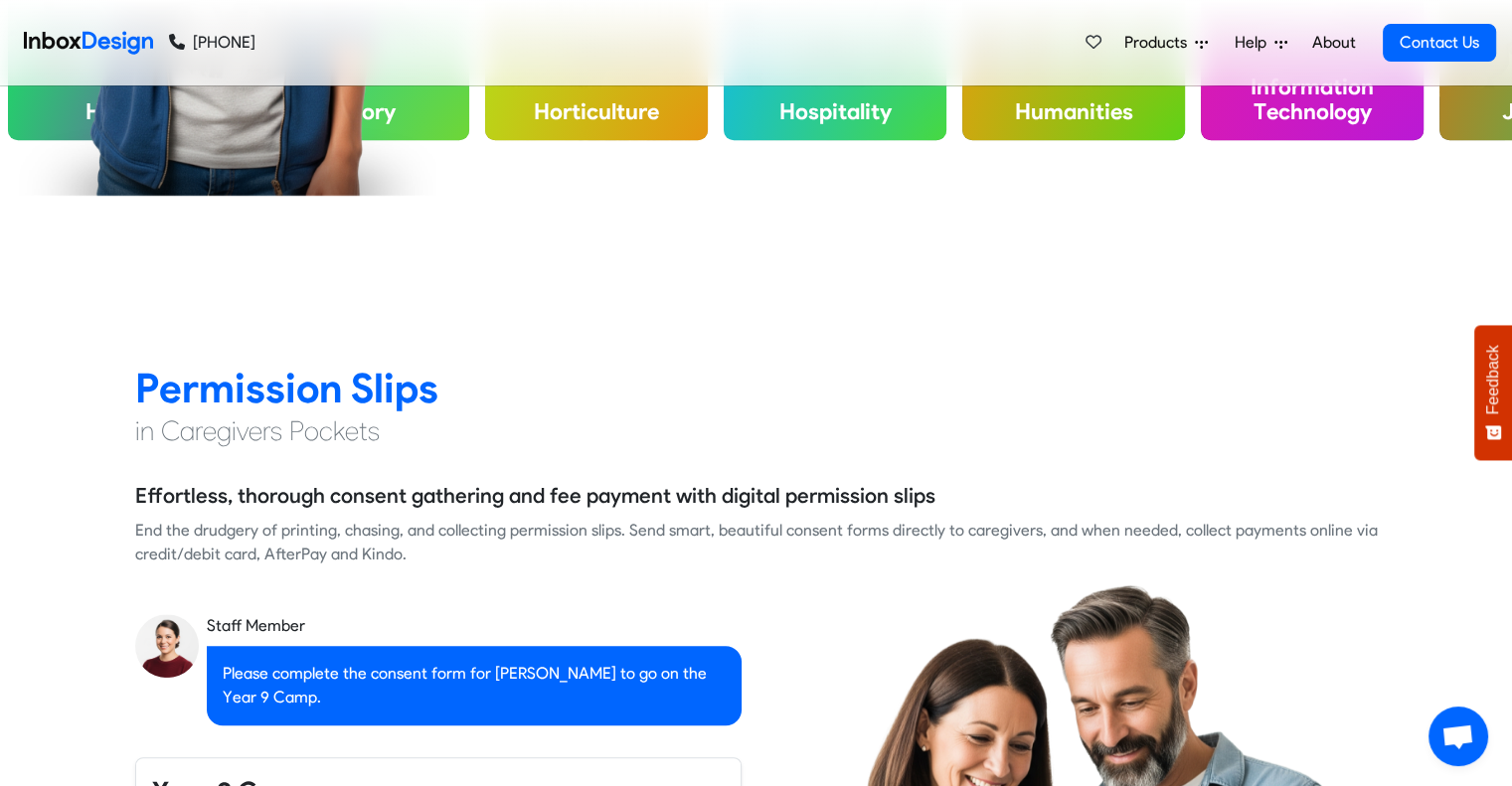 checkbox on "false" 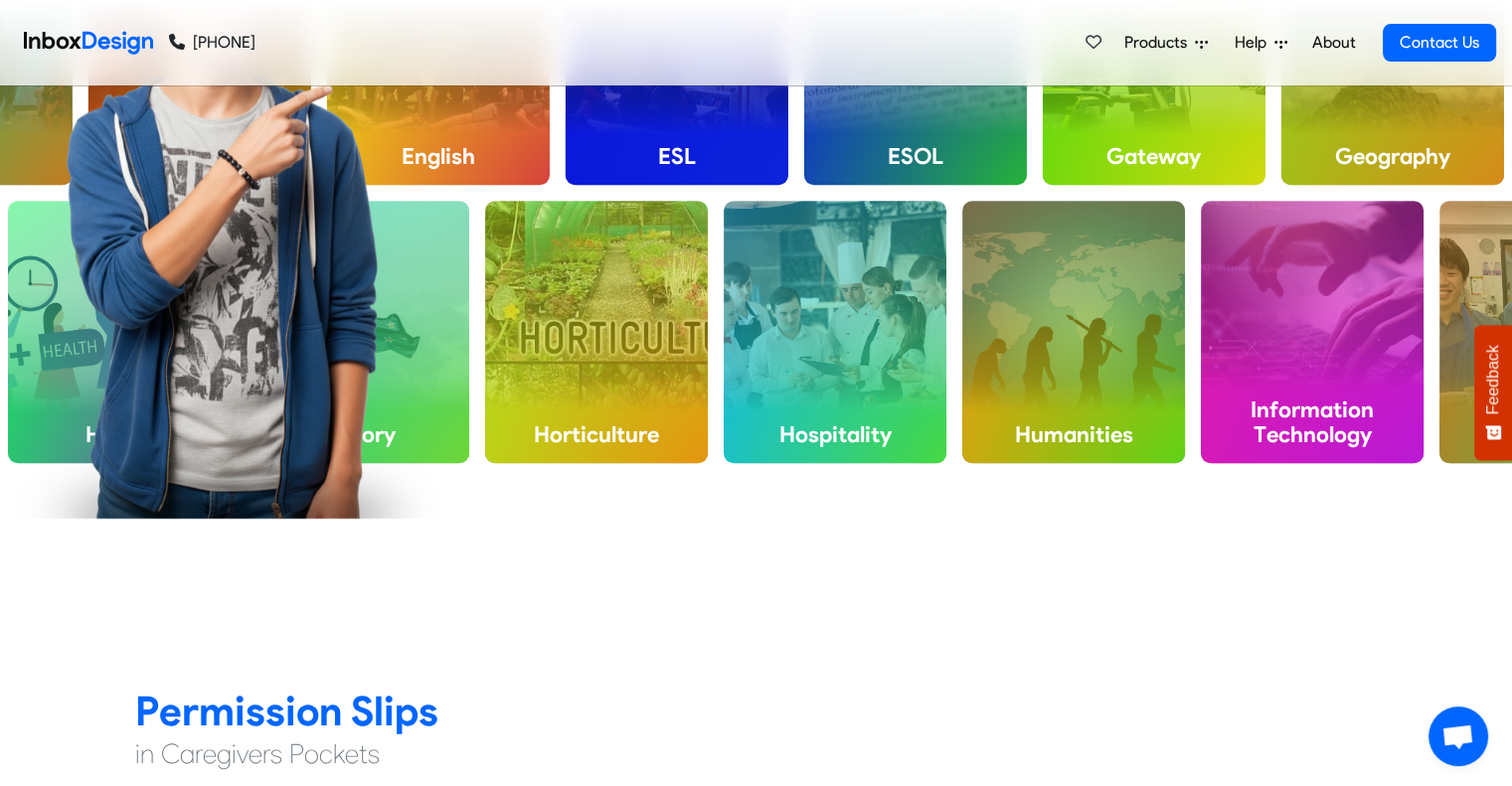 checkbox on "false" 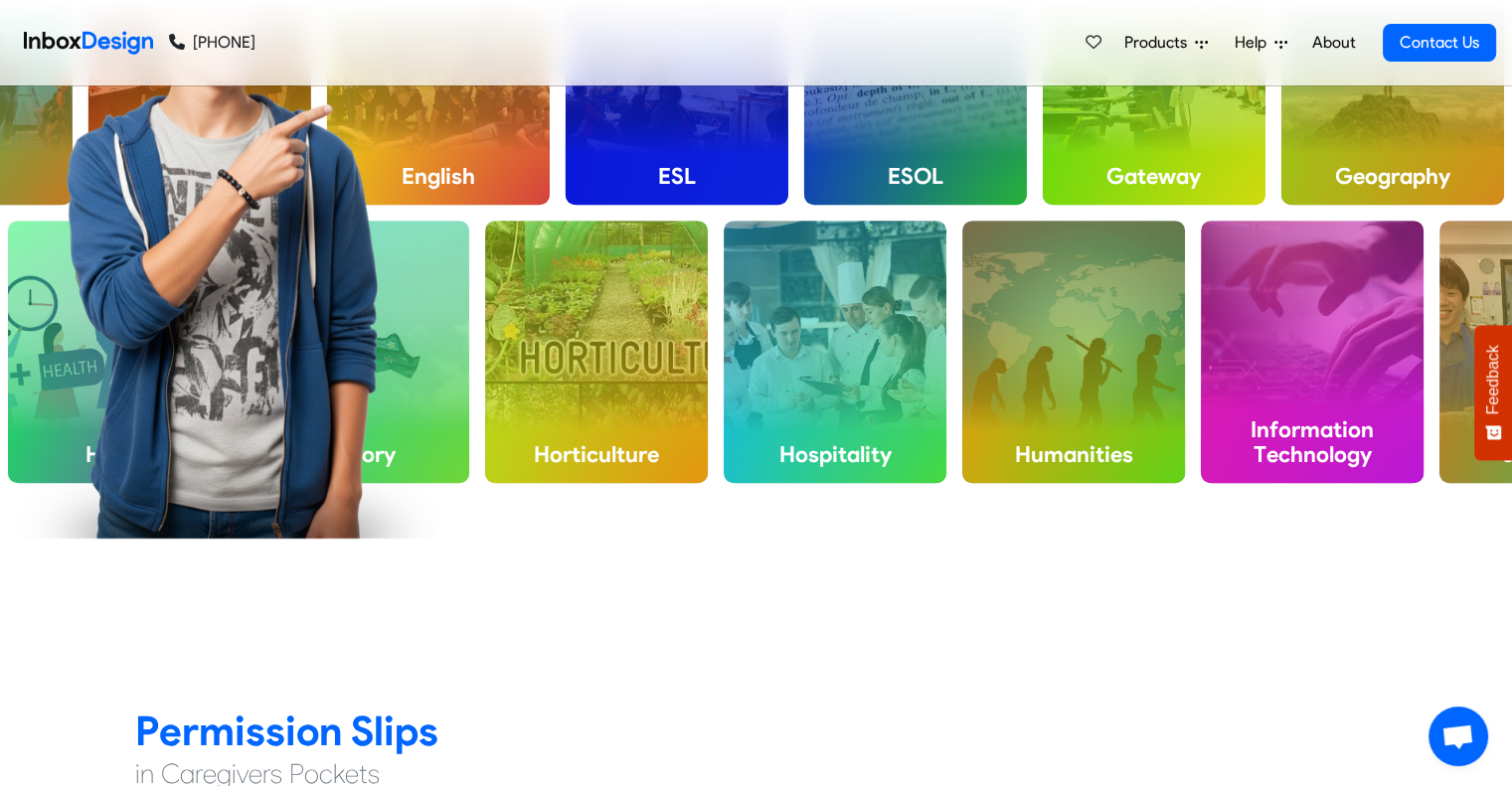 checkbox on "false" 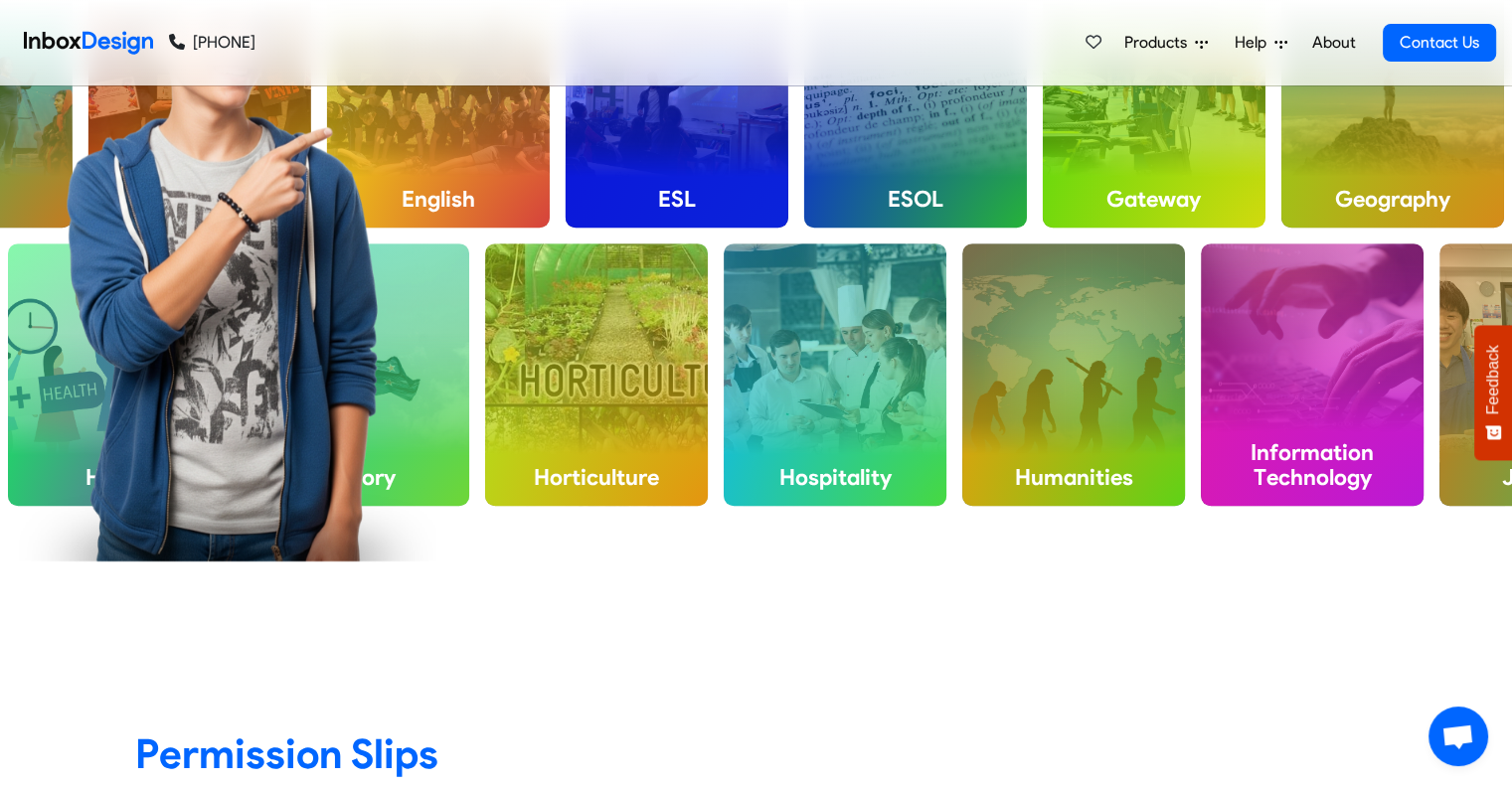 checkbox on "false" 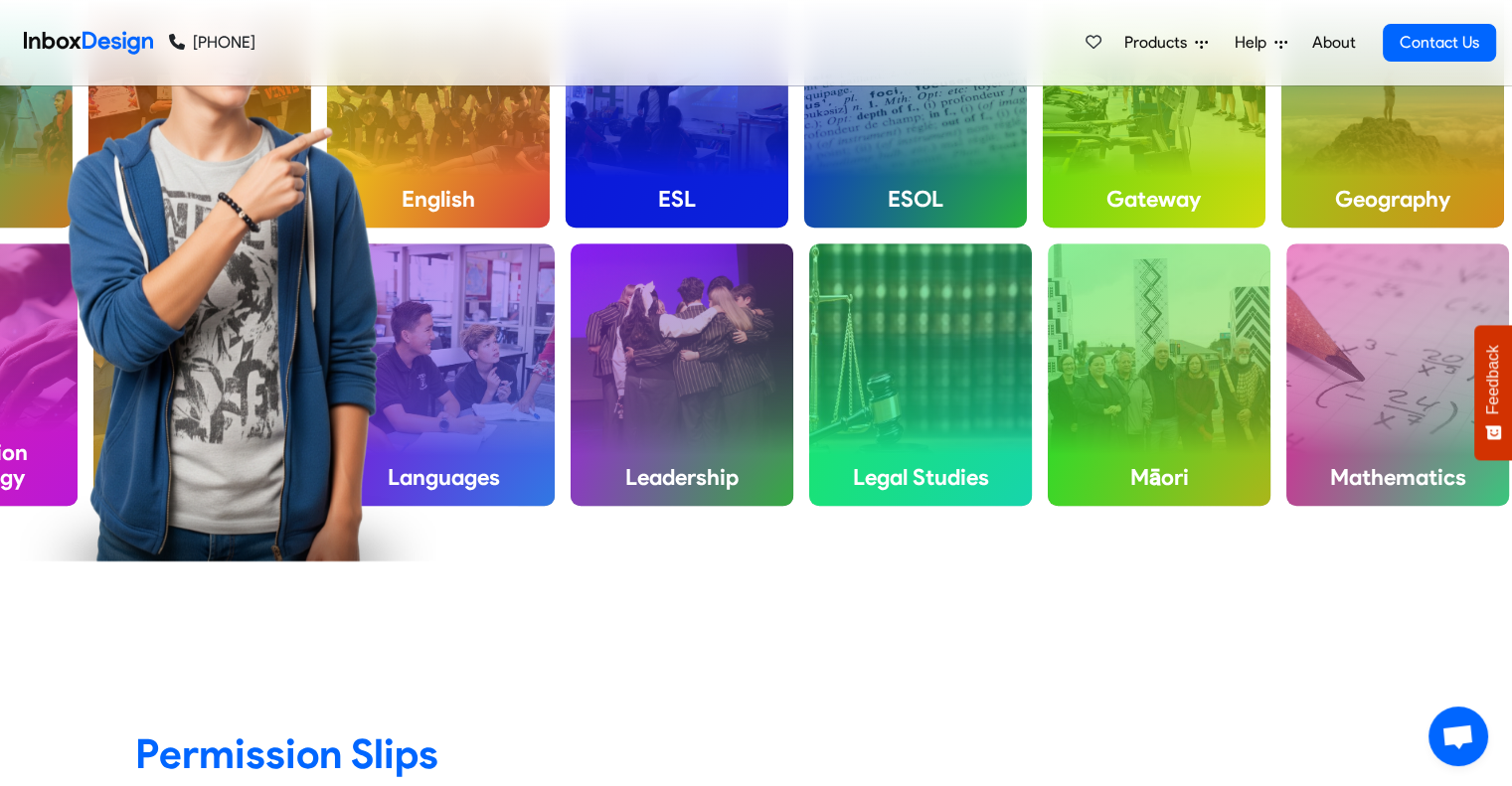 checkbox on "false" 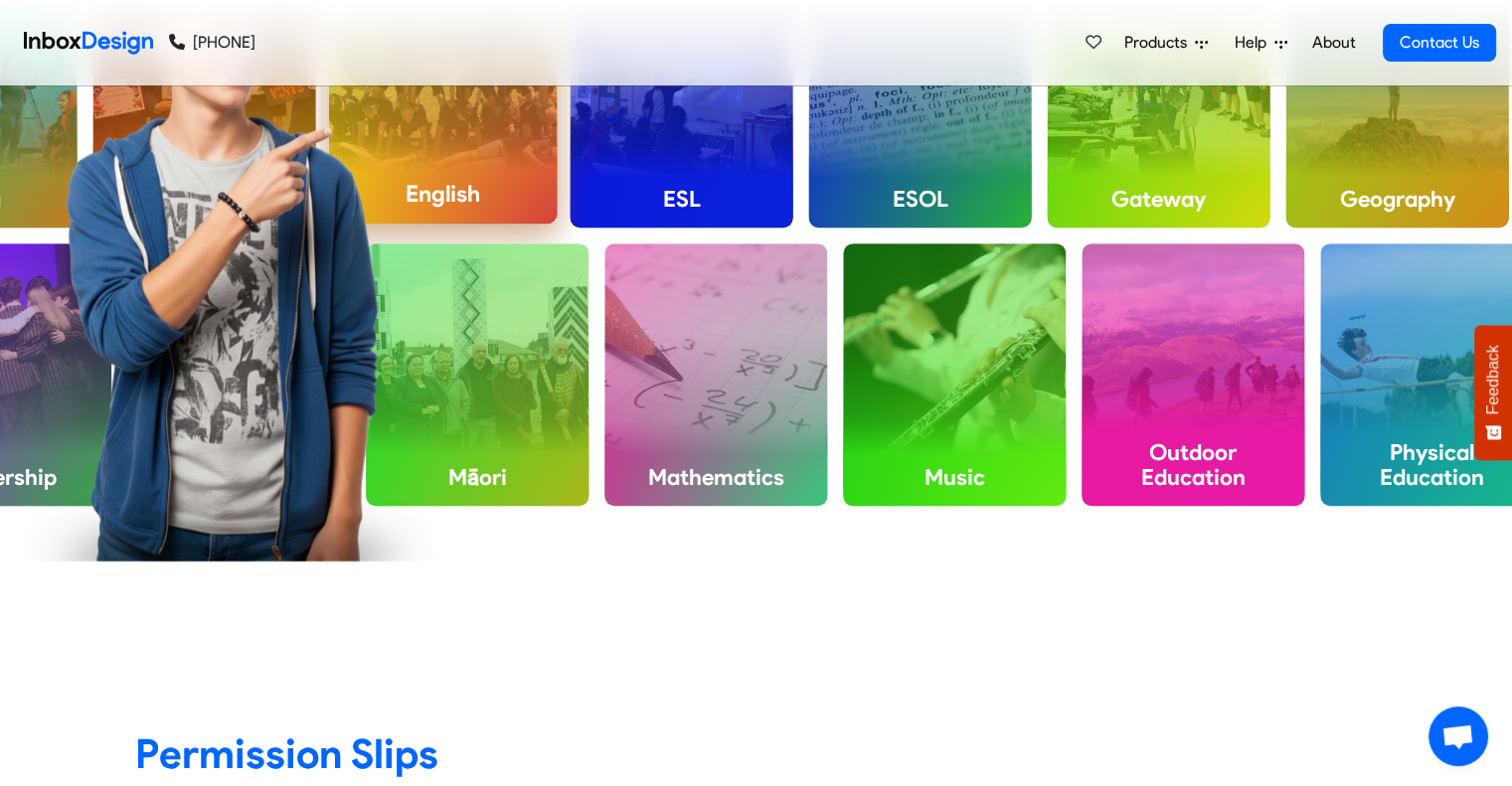checkbox on "false" 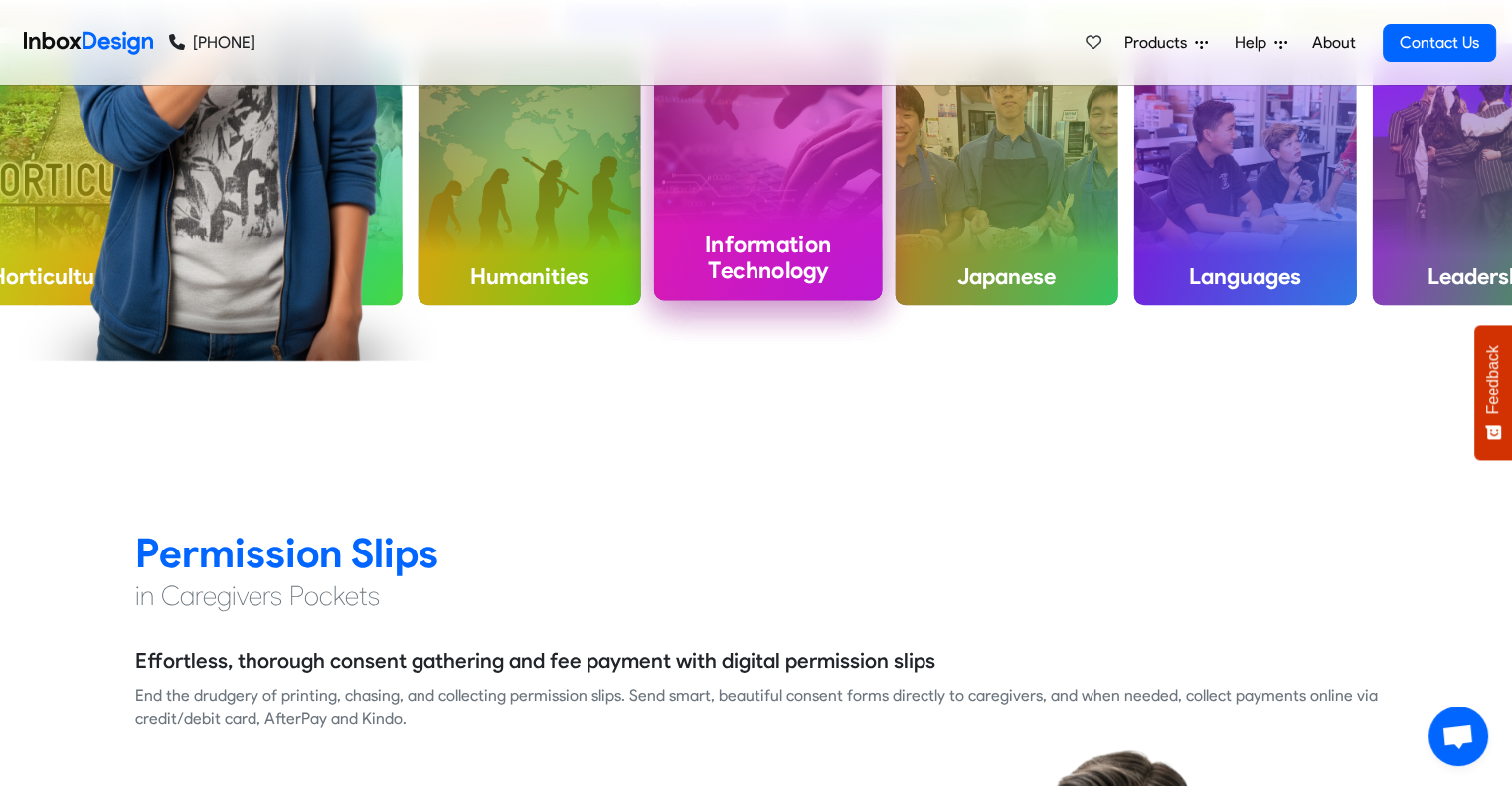 scroll, scrollTop: 1391, scrollLeft: 0, axis: vertical 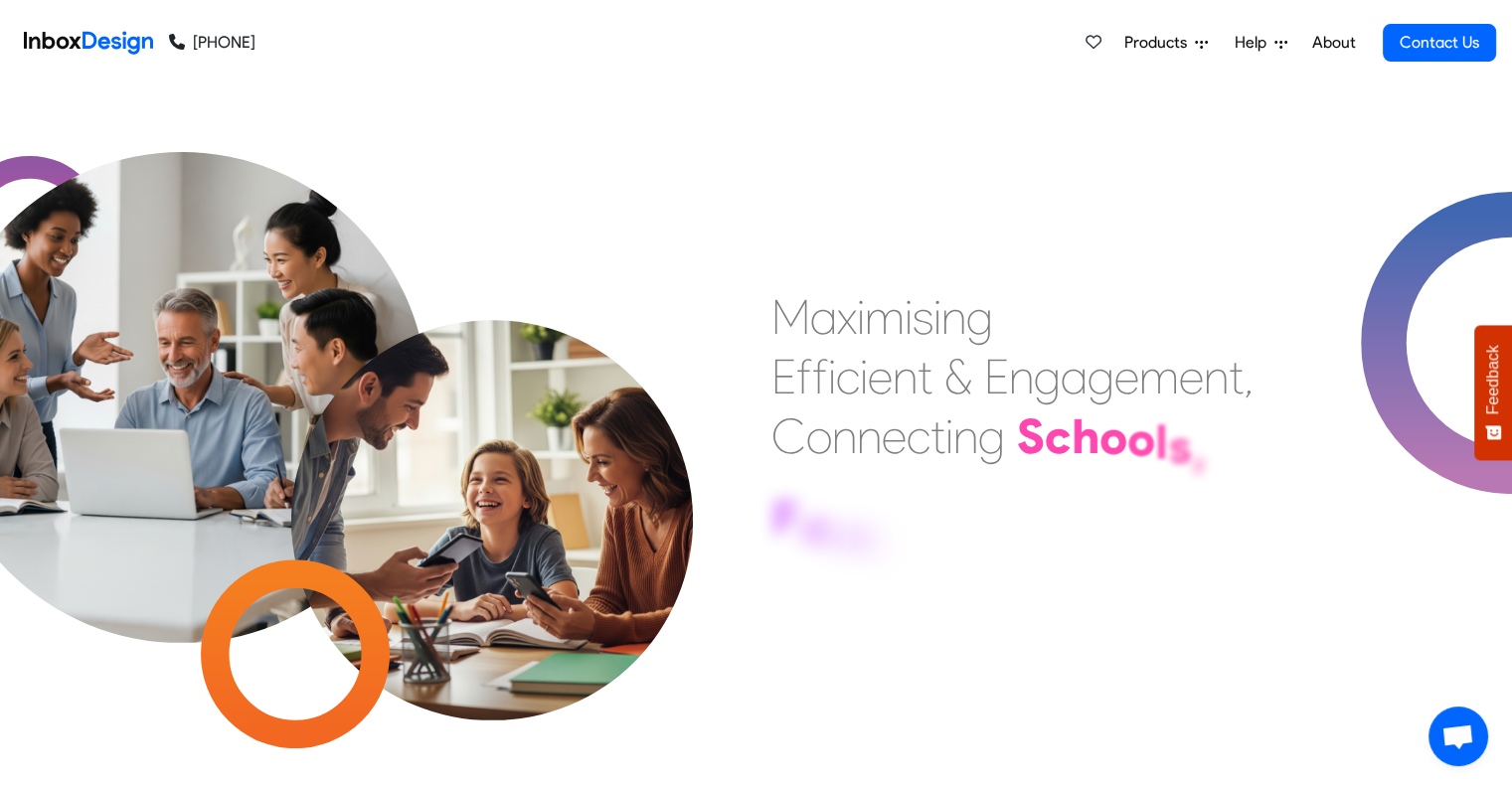 click on "M a x i m i s i n g     E f f i c i e n t   &   E n g a g e m e n t ,     C o n n e c t i n g   S c h o o l s ,     F a m i l i e s ,     a n d   S t u d e n t s ." at bounding box center (756, 436) 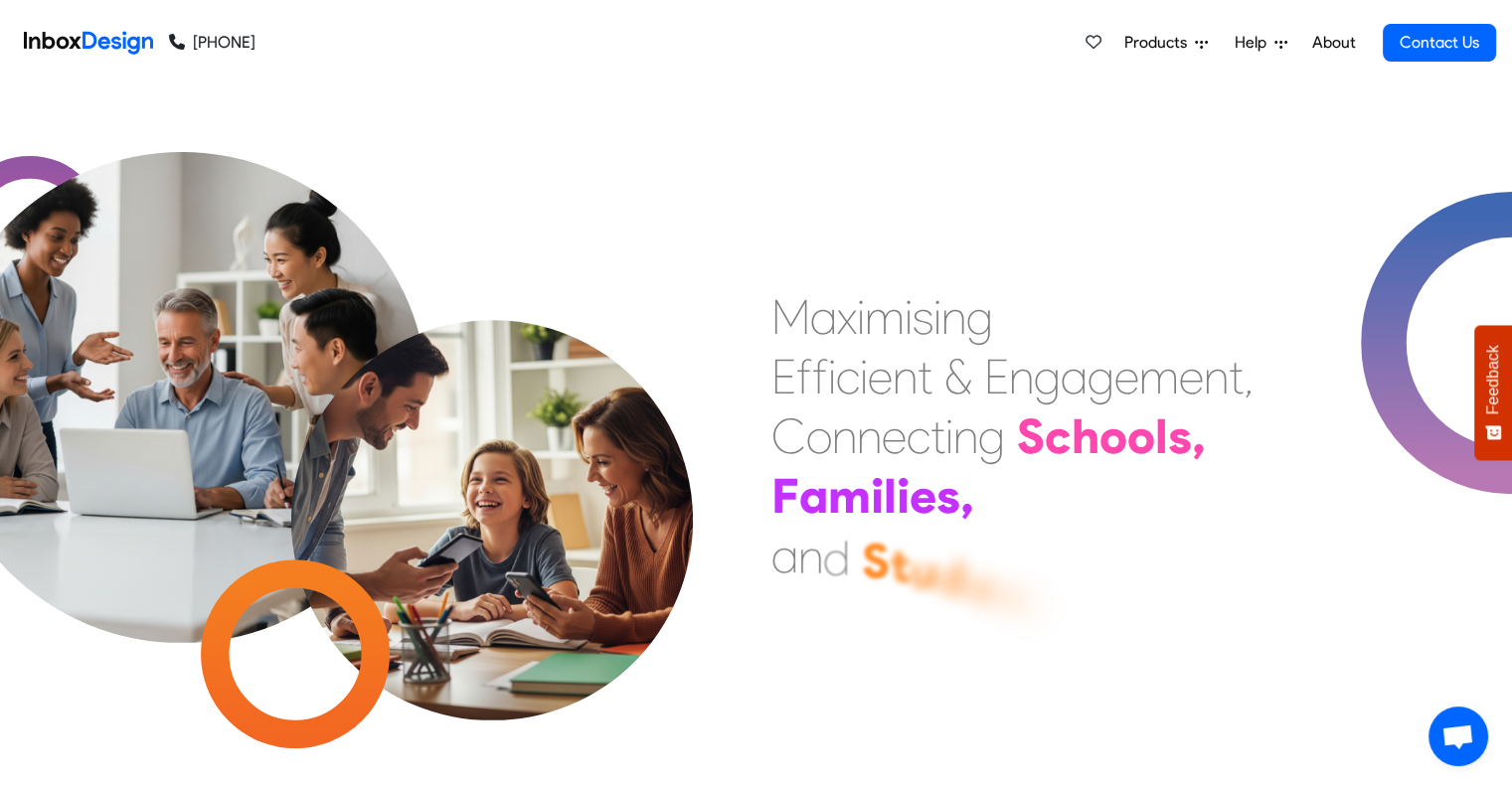 click at bounding box center [182, 337] 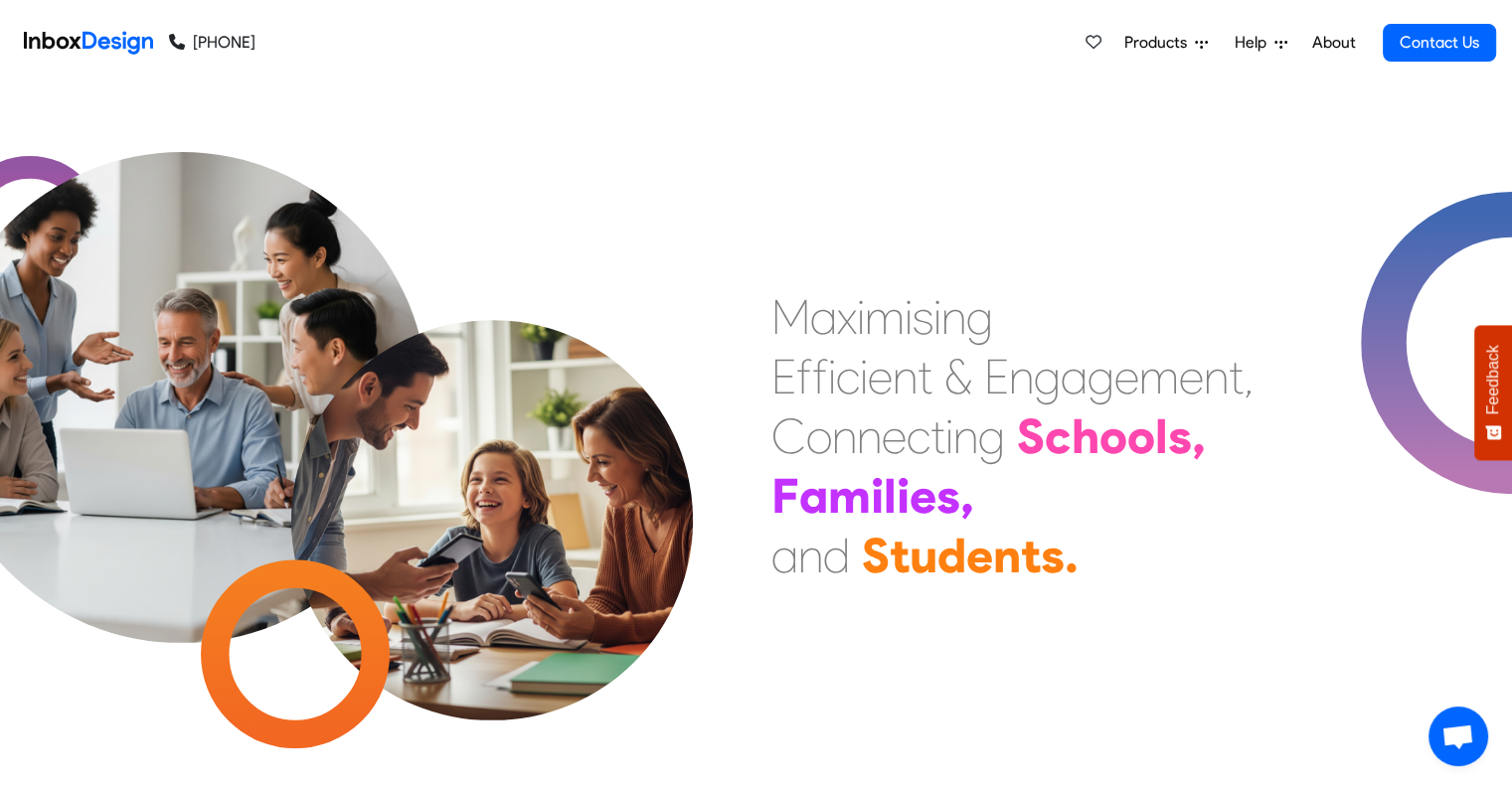 click on "M a x i m i s i n g     E f f i c i e n t   &   E n g a g e m e n t ,     C o n n e c t i n g   S c h o o l s ,     F a m i l i e s ,     a n d   S t u d e n t s ." at bounding box center [756, 436] 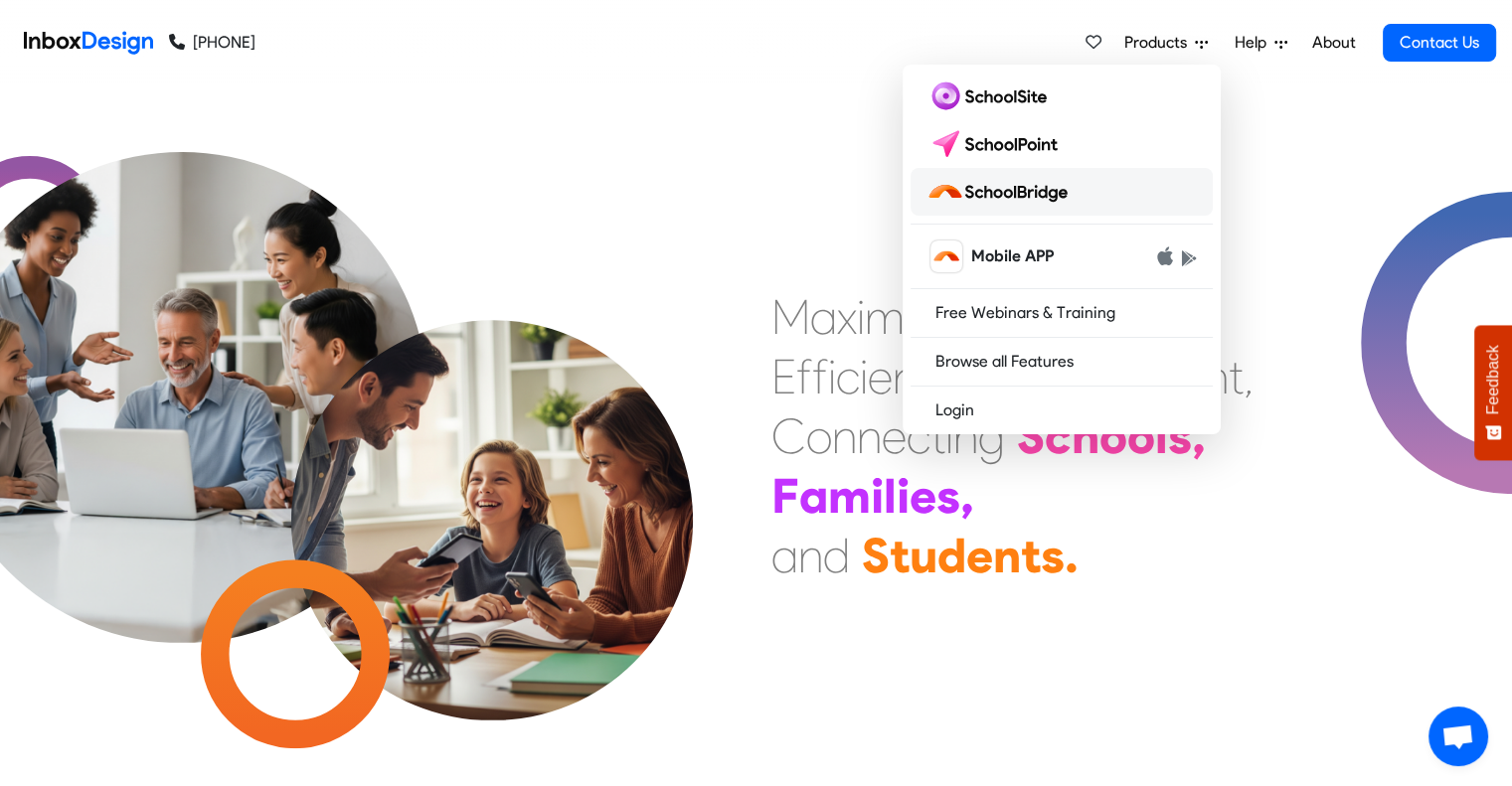 click at bounding box center [1001, 192] 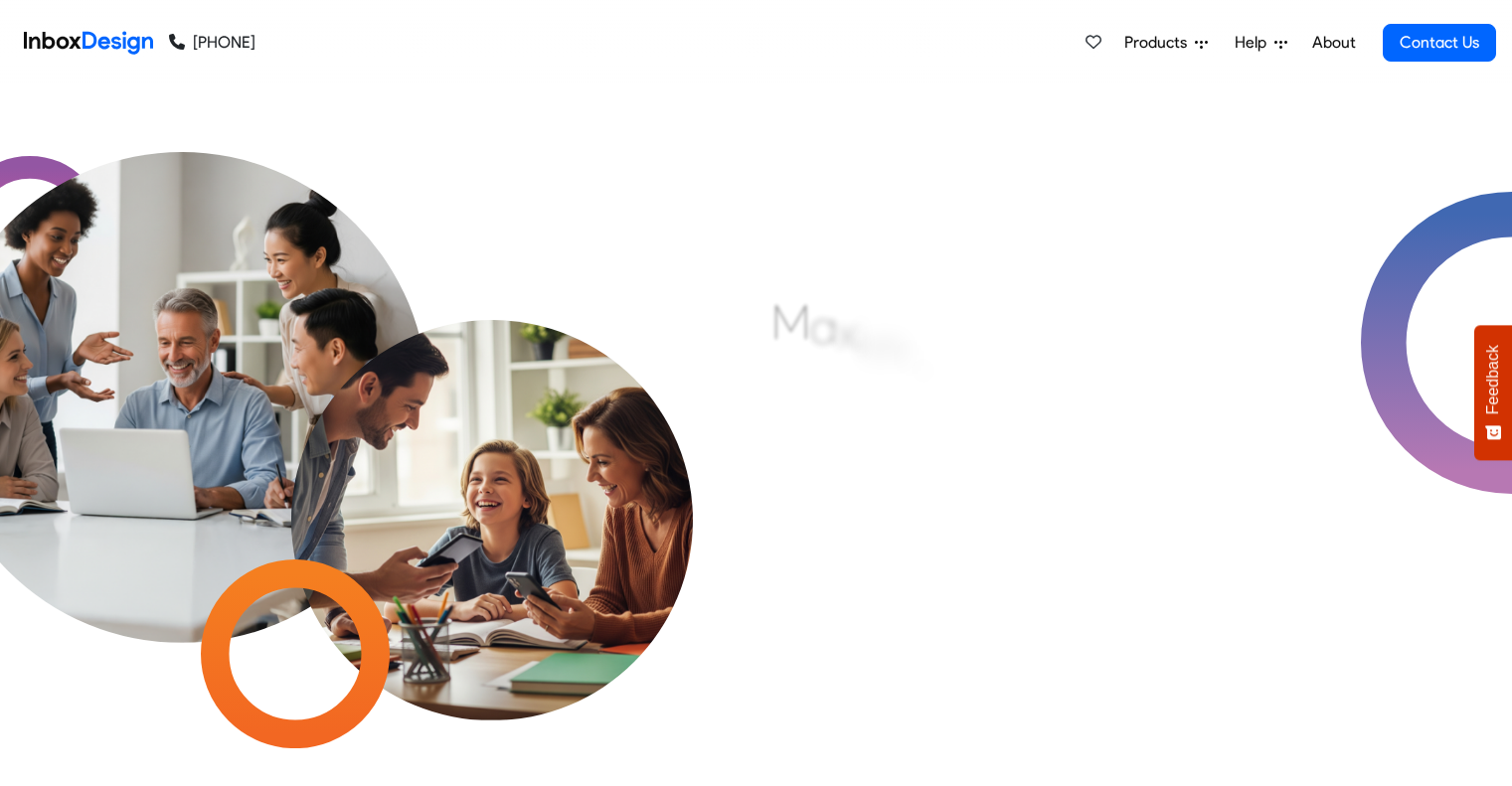 scroll, scrollTop: 0, scrollLeft: 0, axis: both 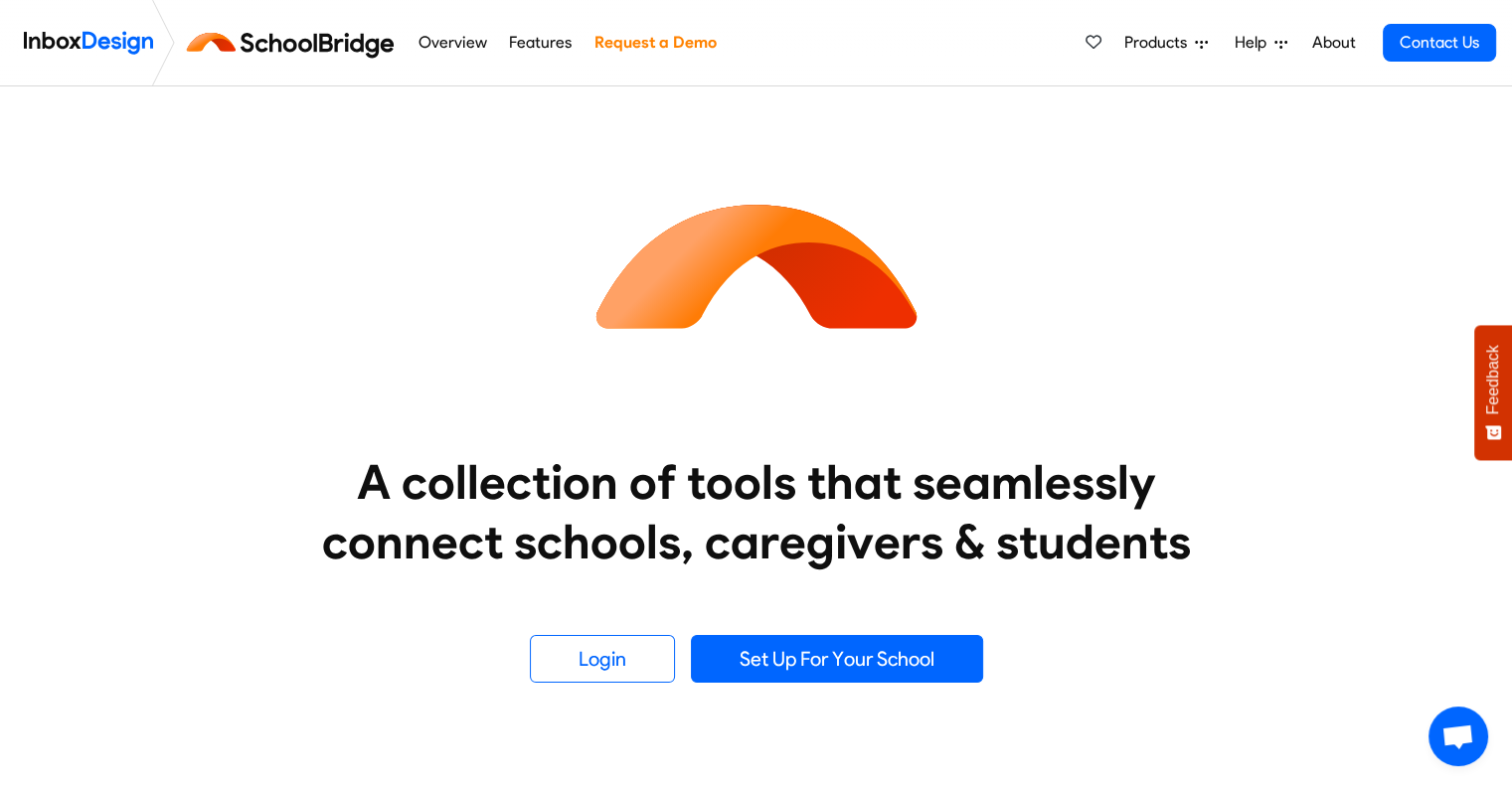 click at bounding box center [294, 43] 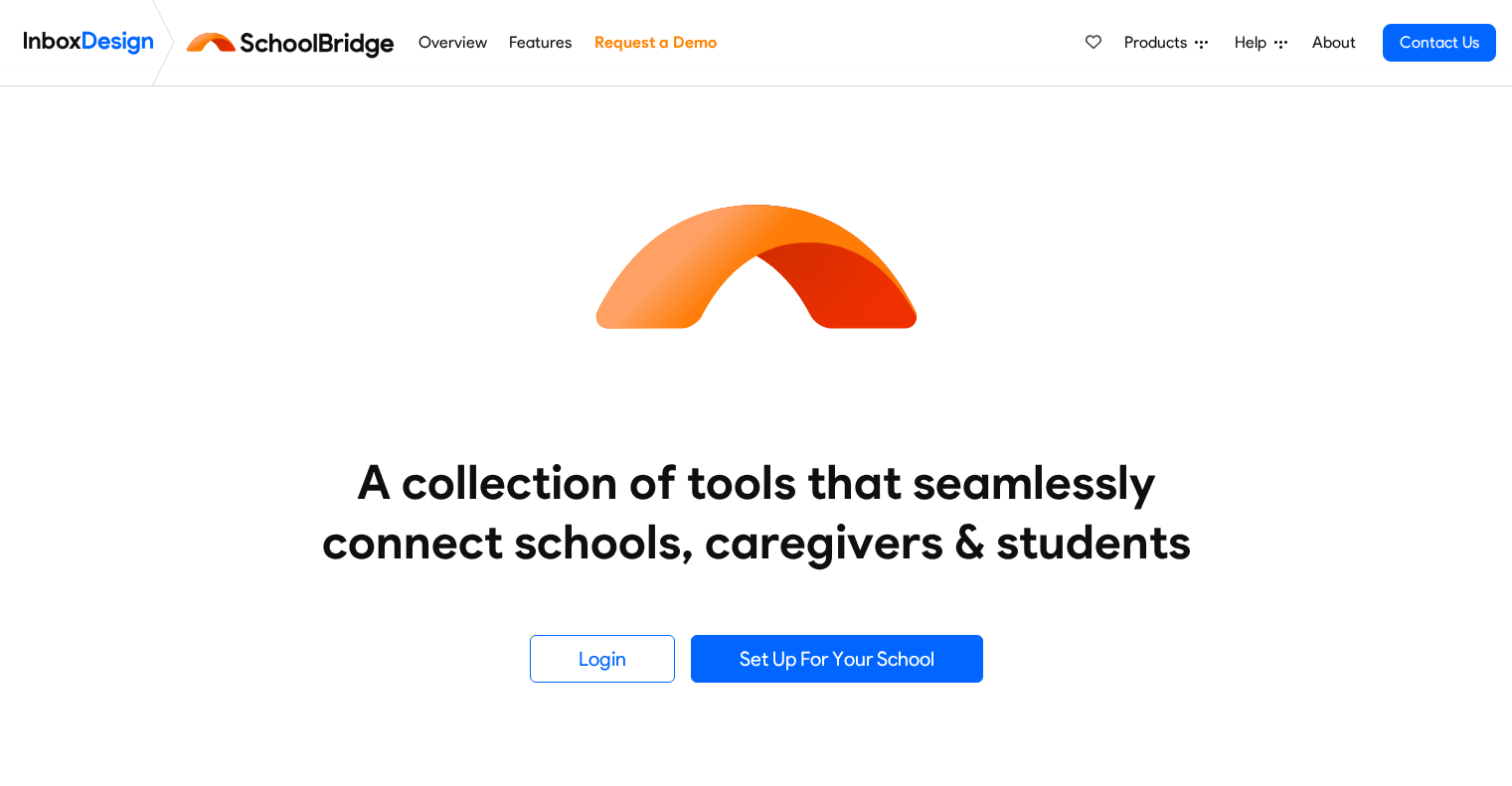 scroll, scrollTop: 0, scrollLeft: 0, axis: both 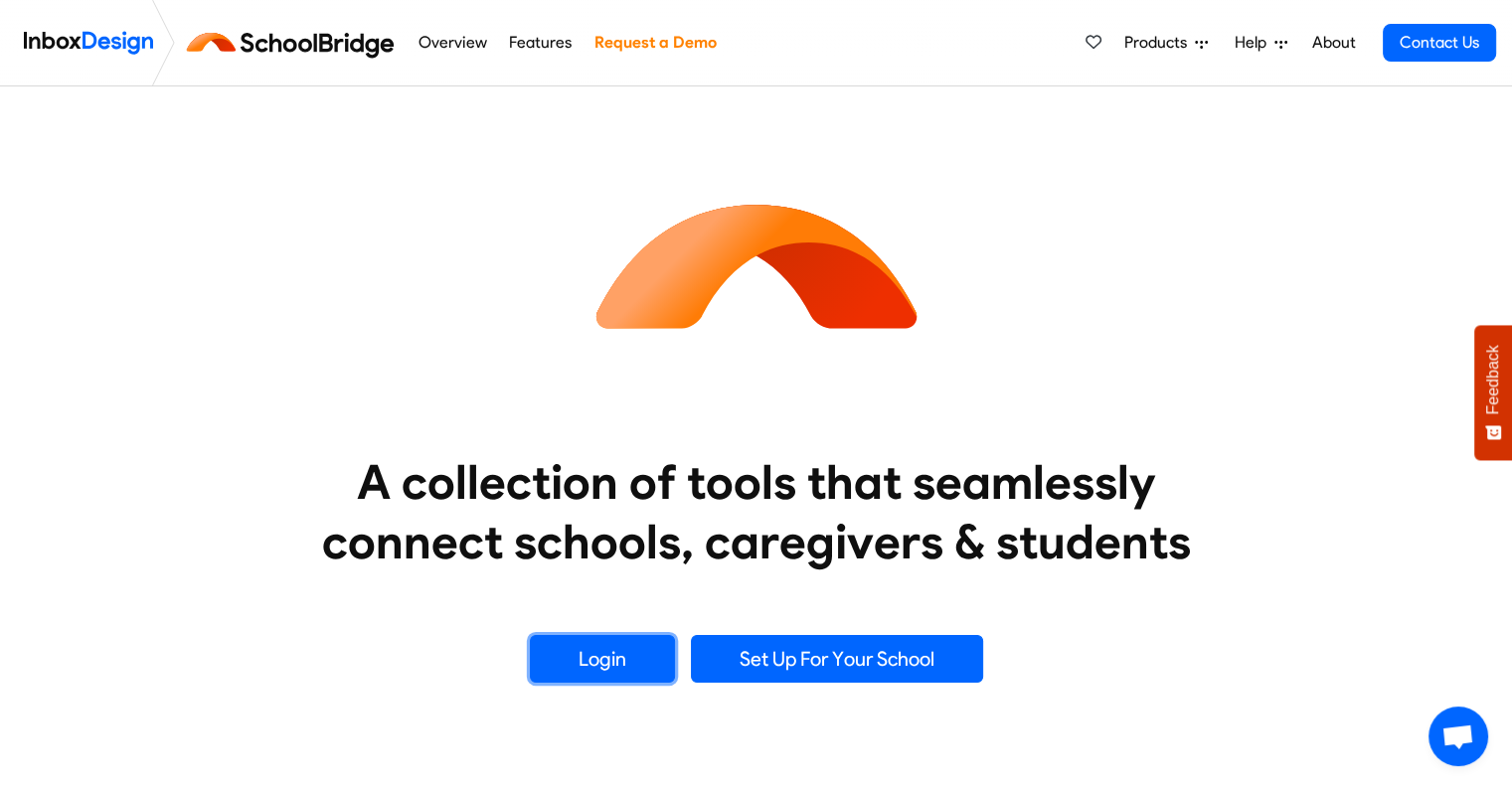 click on "Login" at bounding box center (602, 659) 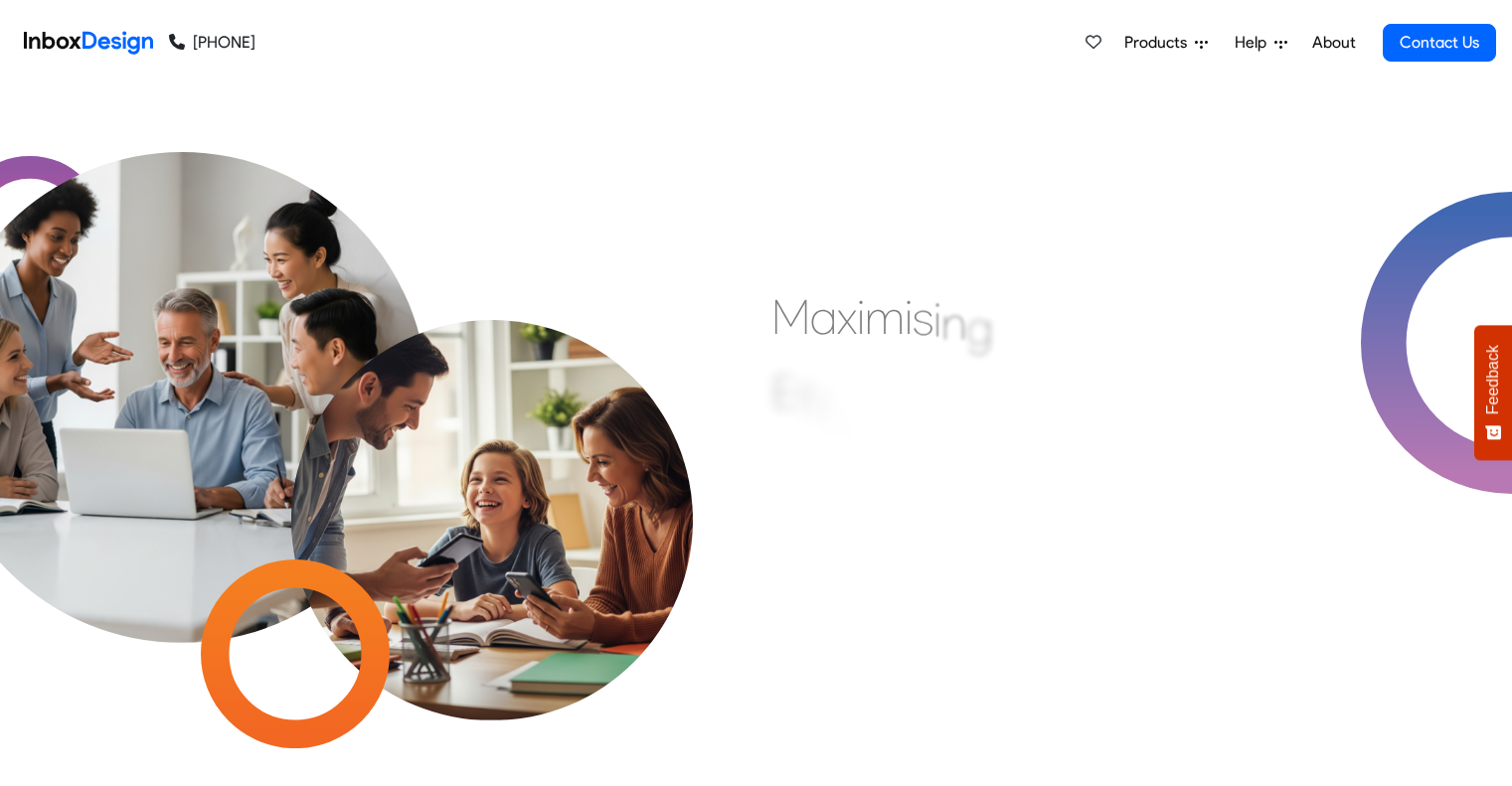 scroll, scrollTop: 0, scrollLeft: 0, axis: both 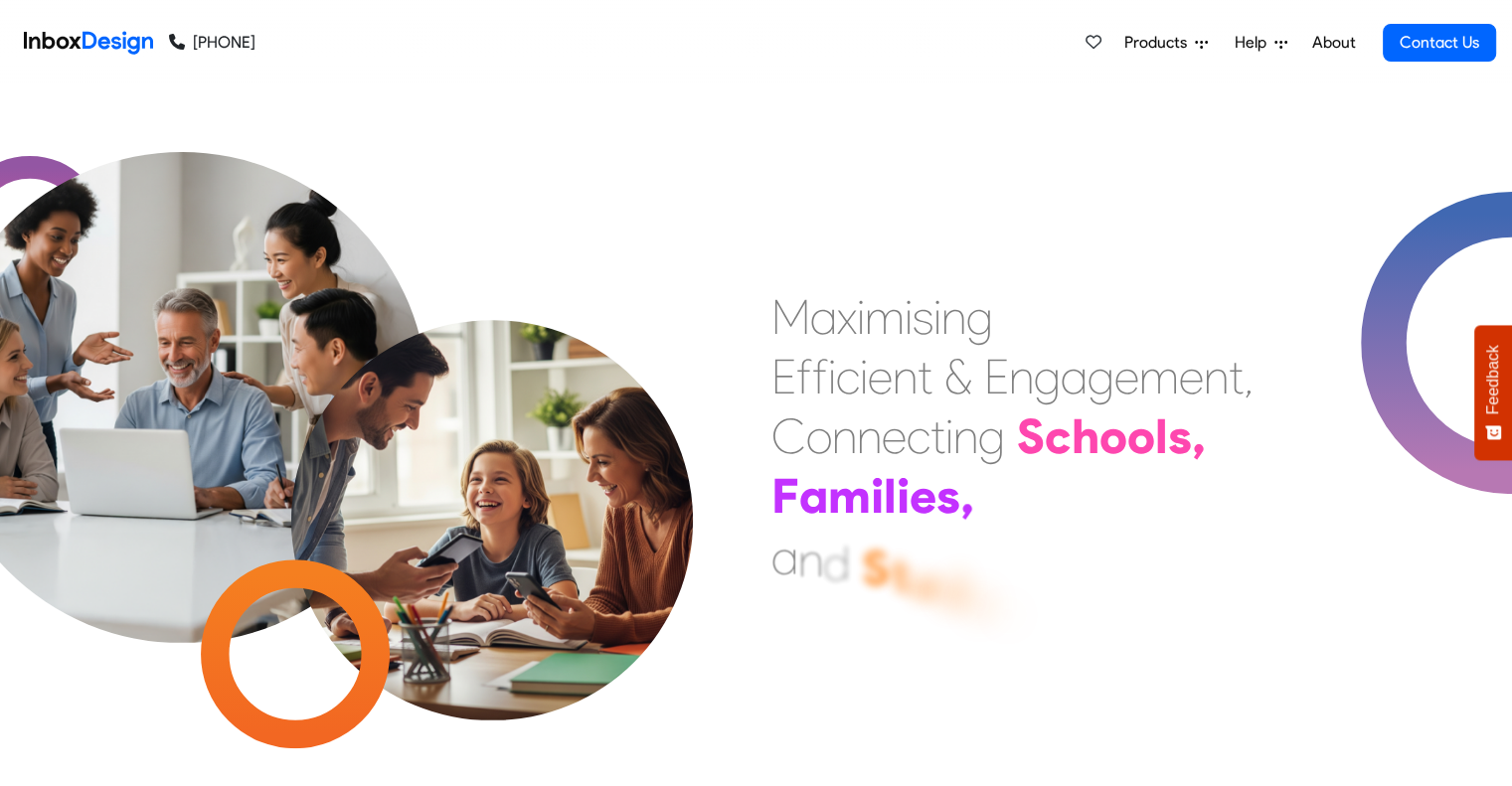 click on "Products" at bounding box center [1159, 43] 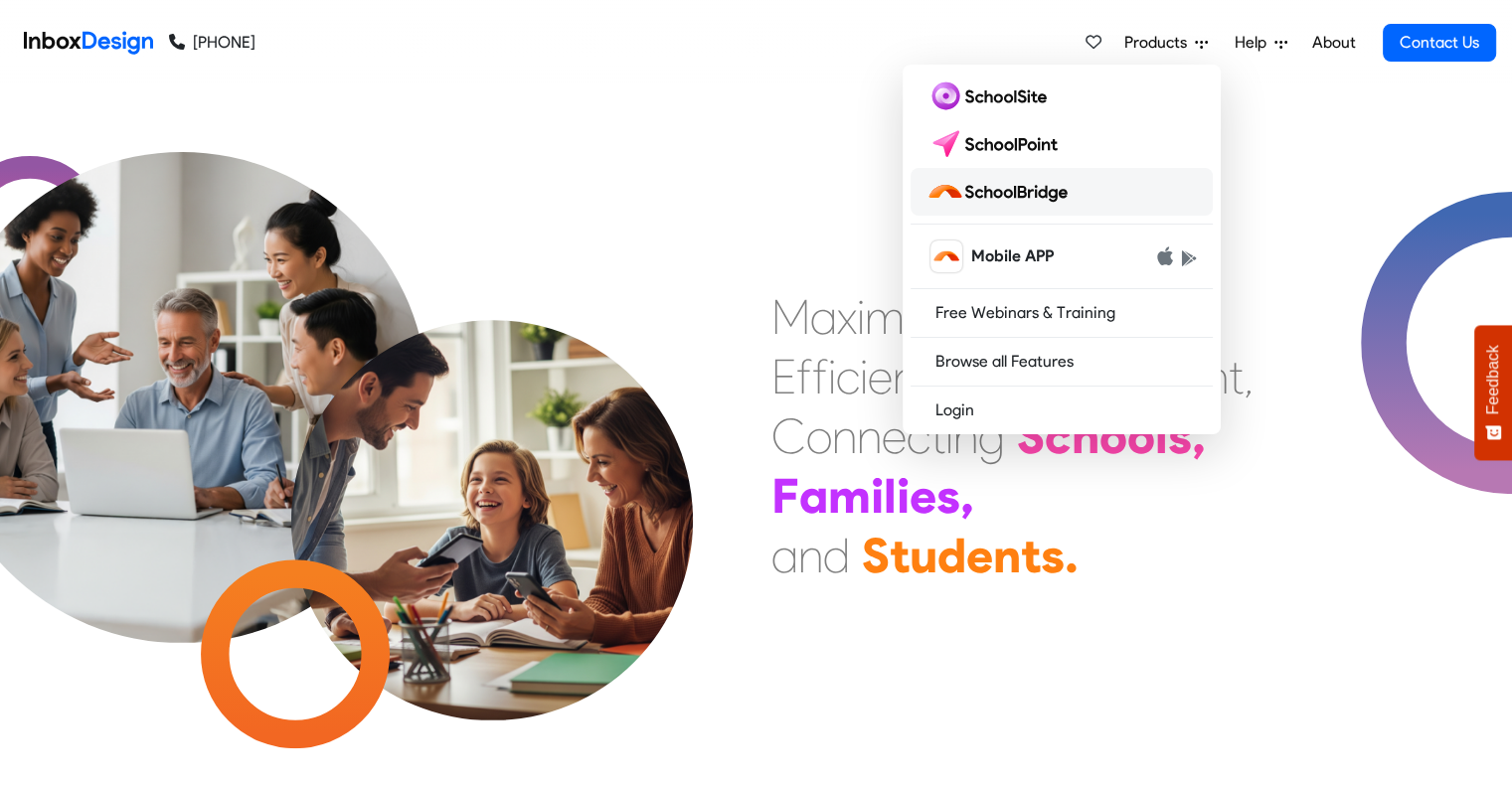 click at bounding box center [1001, 192] 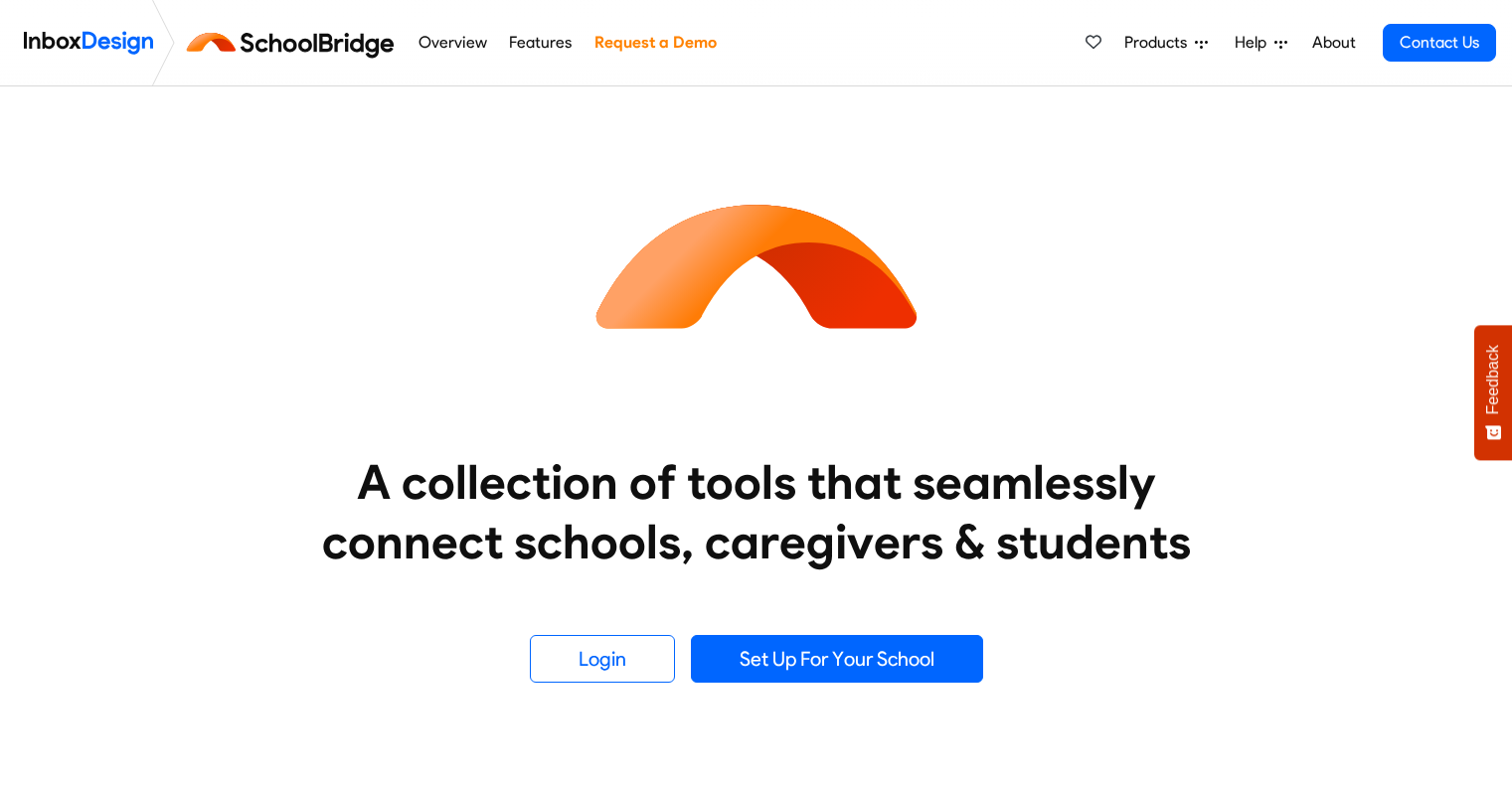 scroll, scrollTop: 0, scrollLeft: 0, axis: both 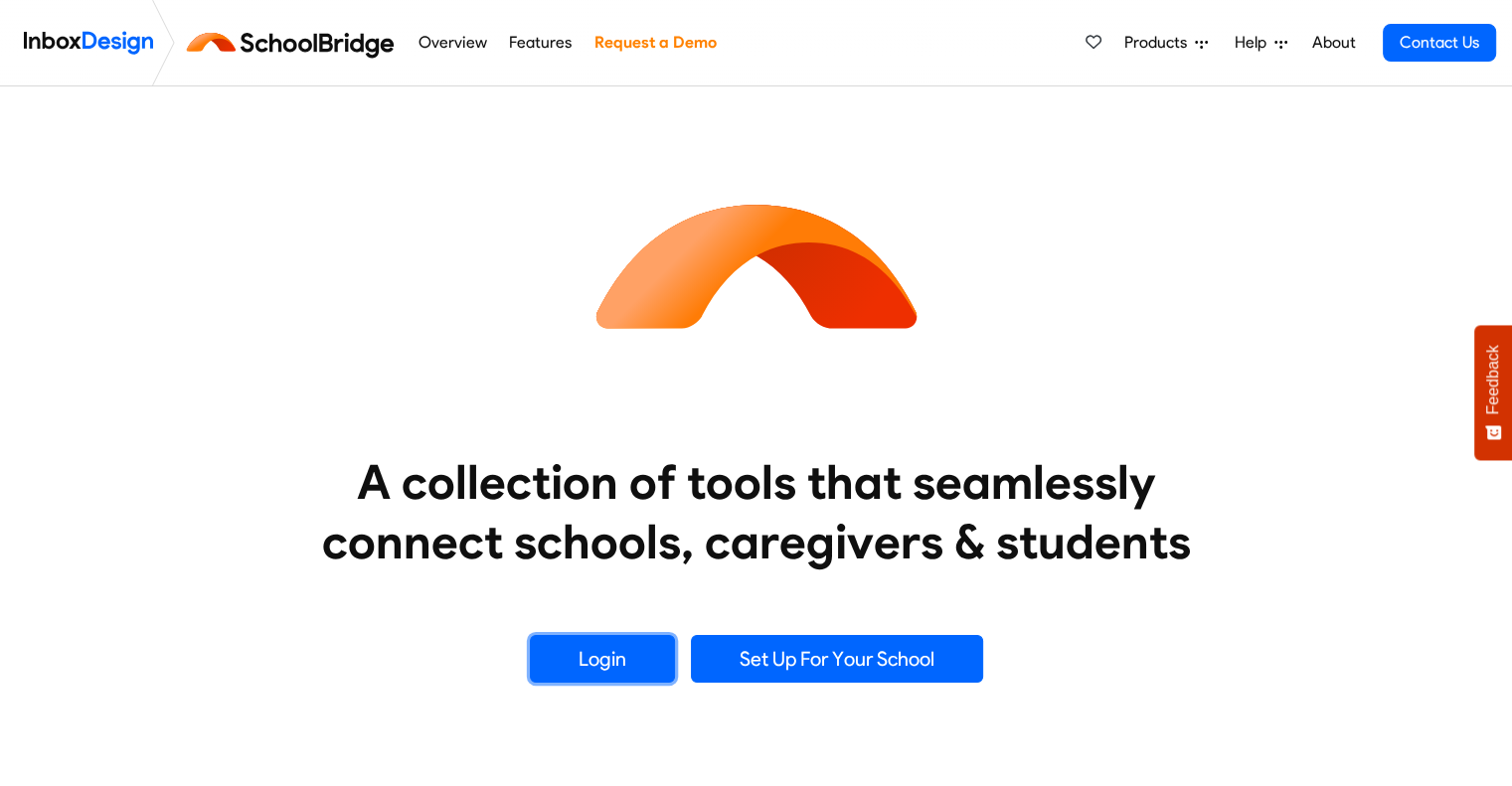 click on "Login" at bounding box center [602, 659] 